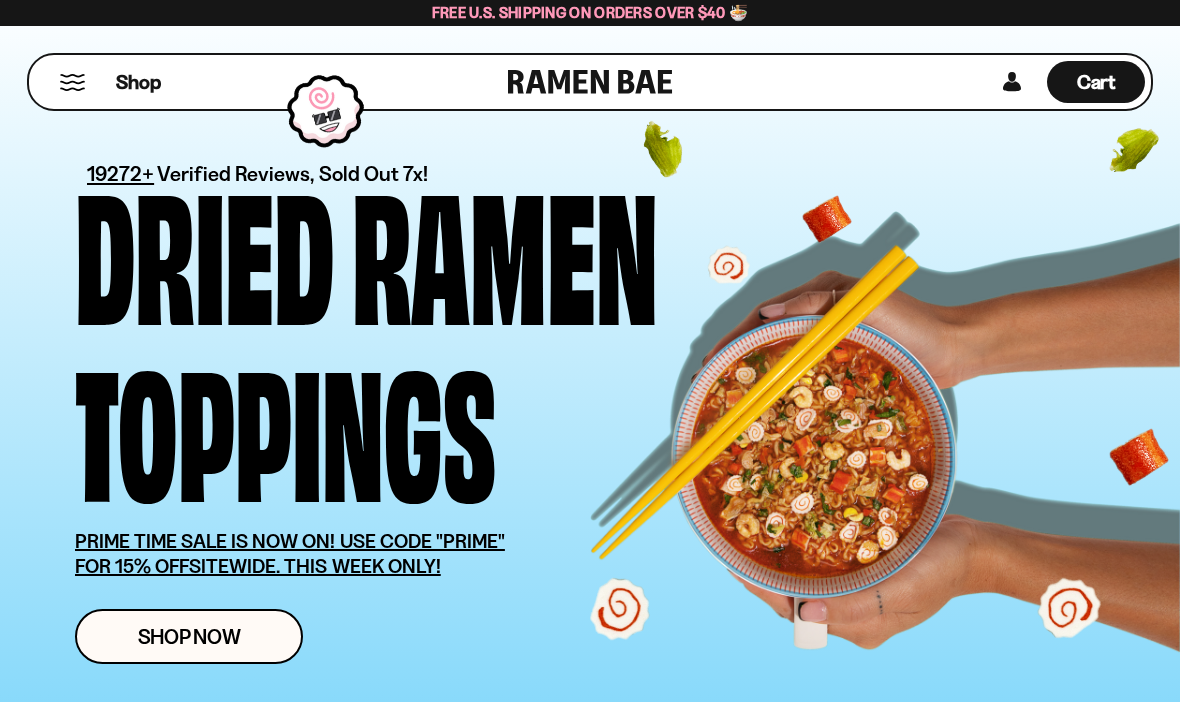 scroll, scrollTop: 0, scrollLeft: 0, axis: both 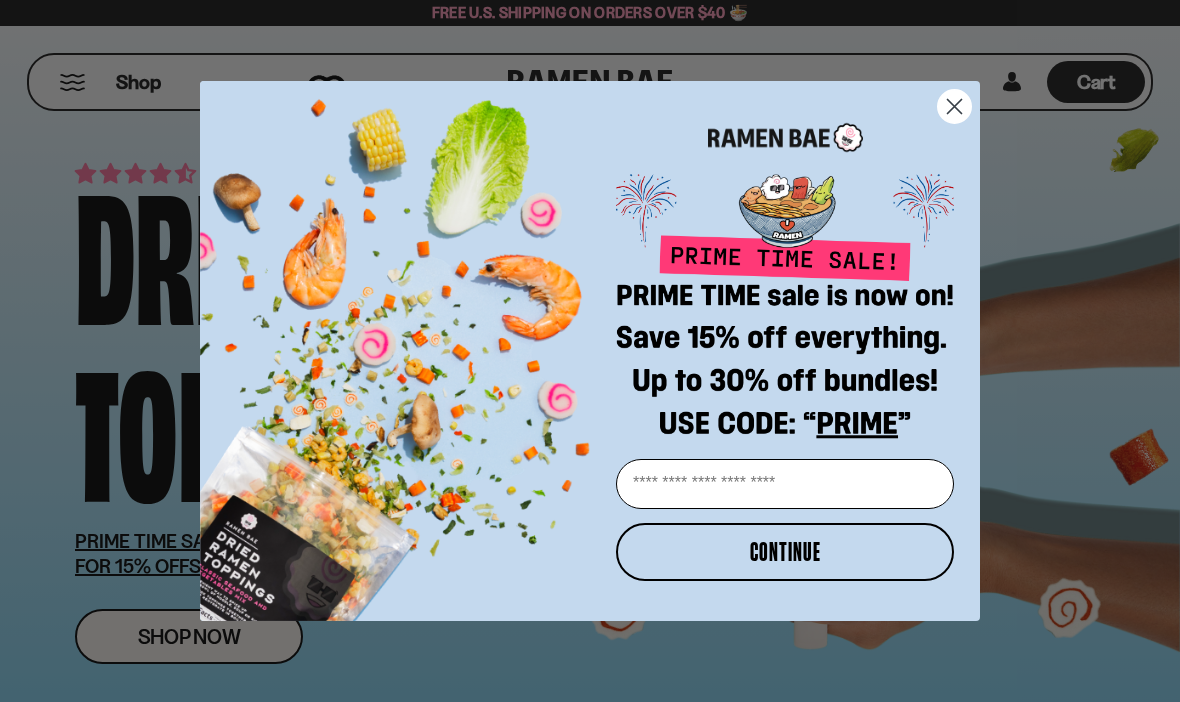click 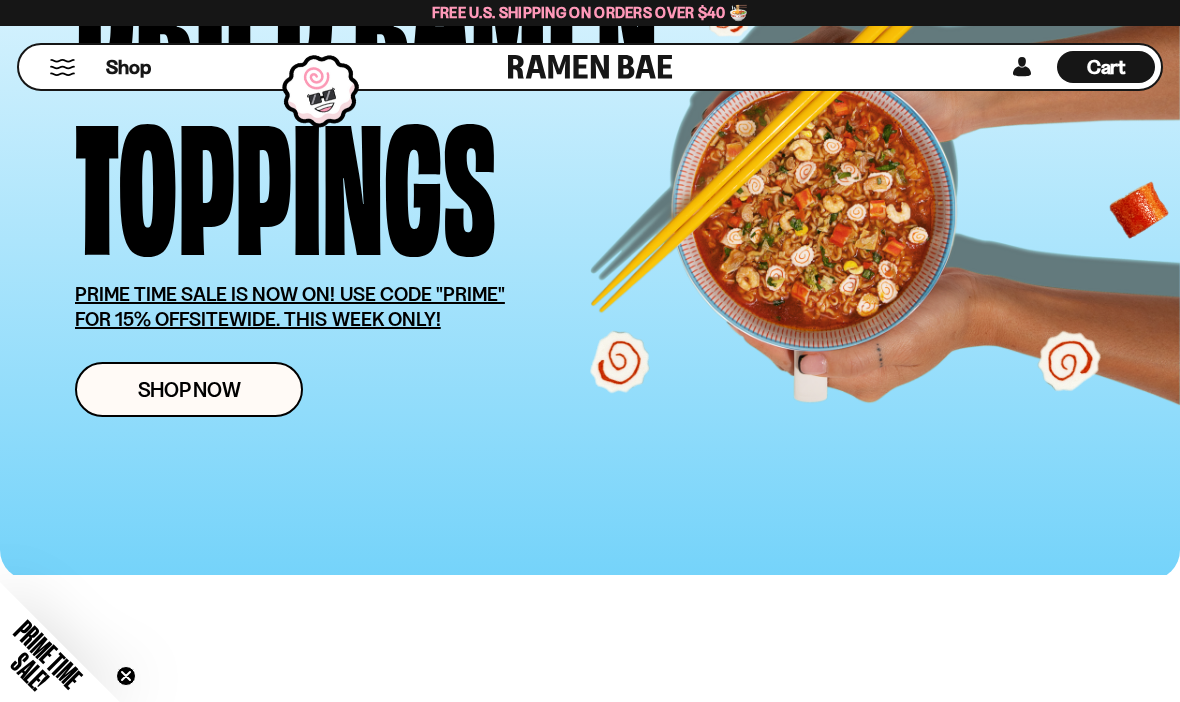 scroll, scrollTop: 248, scrollLeft: 0, axis: vertical 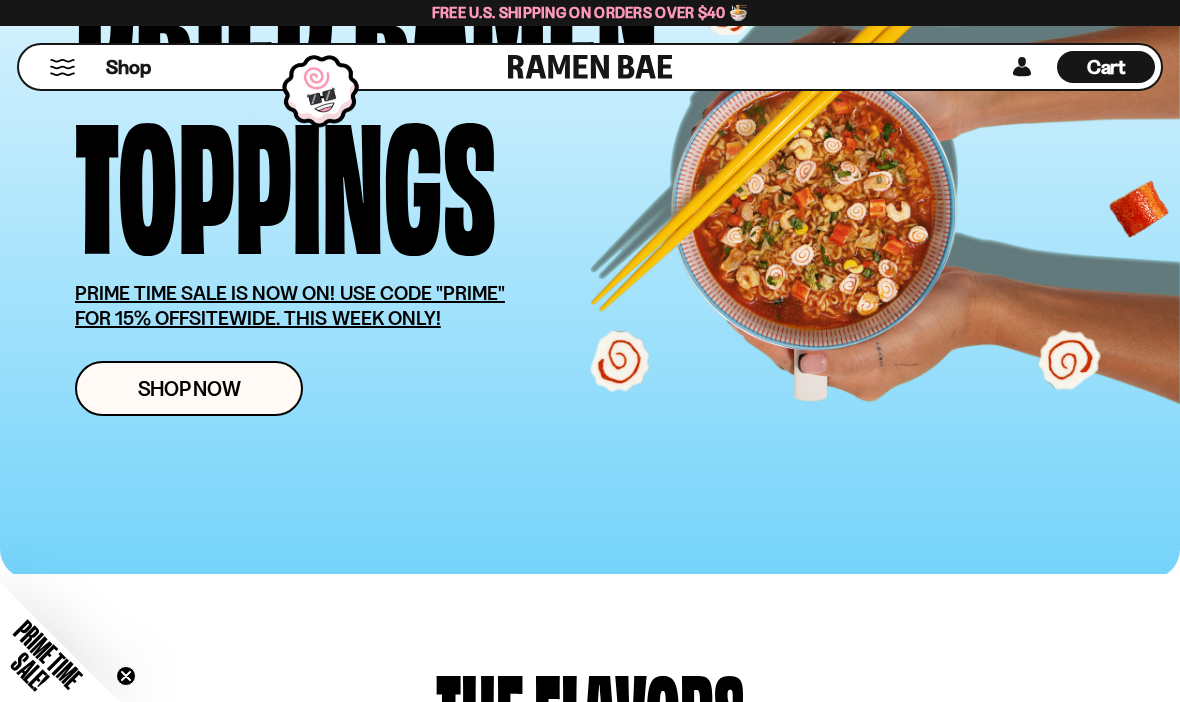 click on "Shop Now" at bounding box center [189, 388] 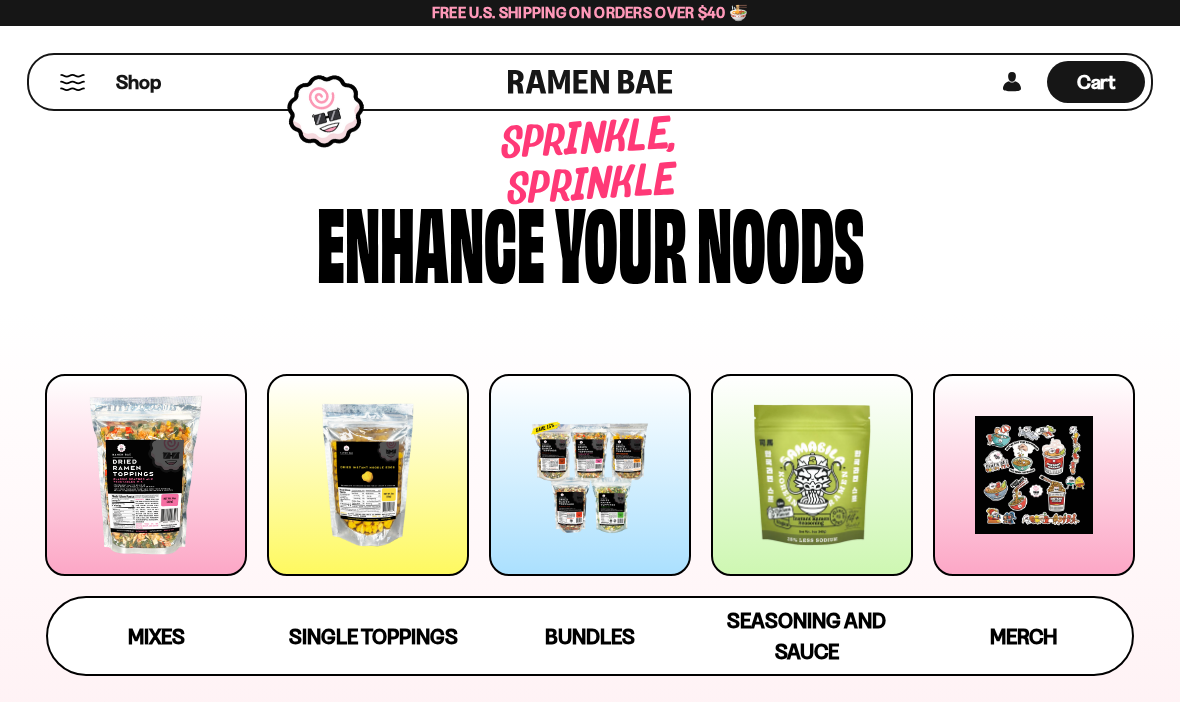 scroll, scrollTop: 0, scrollLeft: 0, axis: both 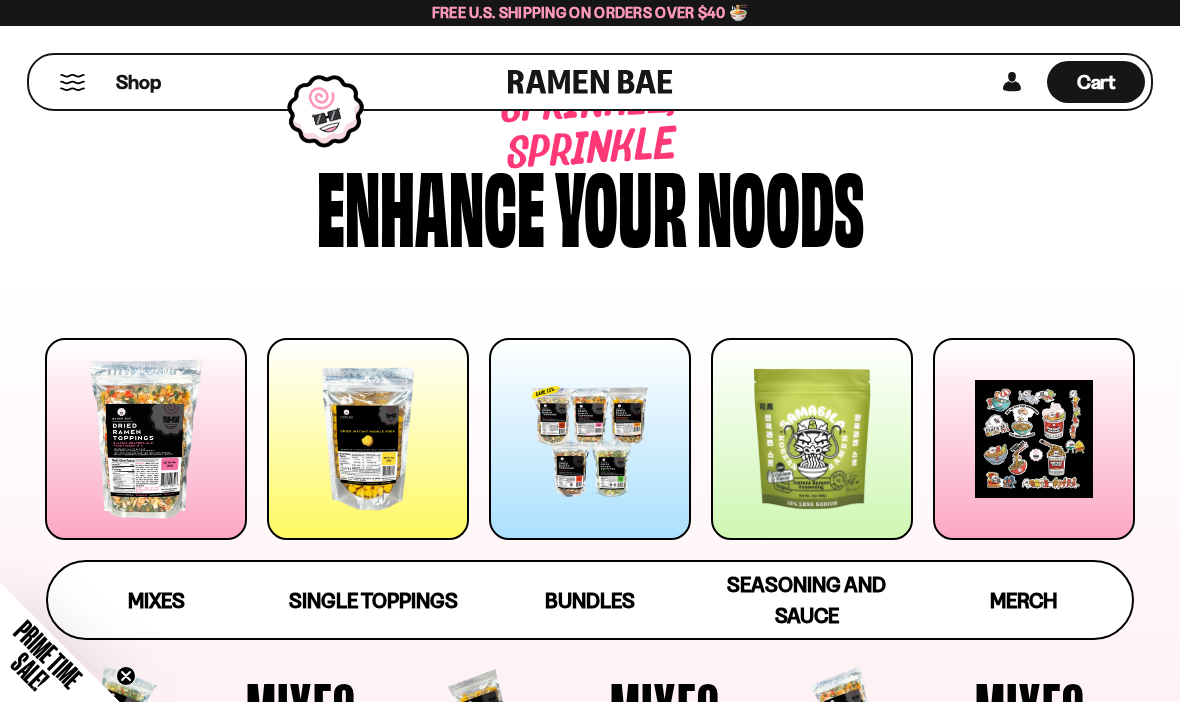 click on "Single Toppings" at bounding box center [373, 600] 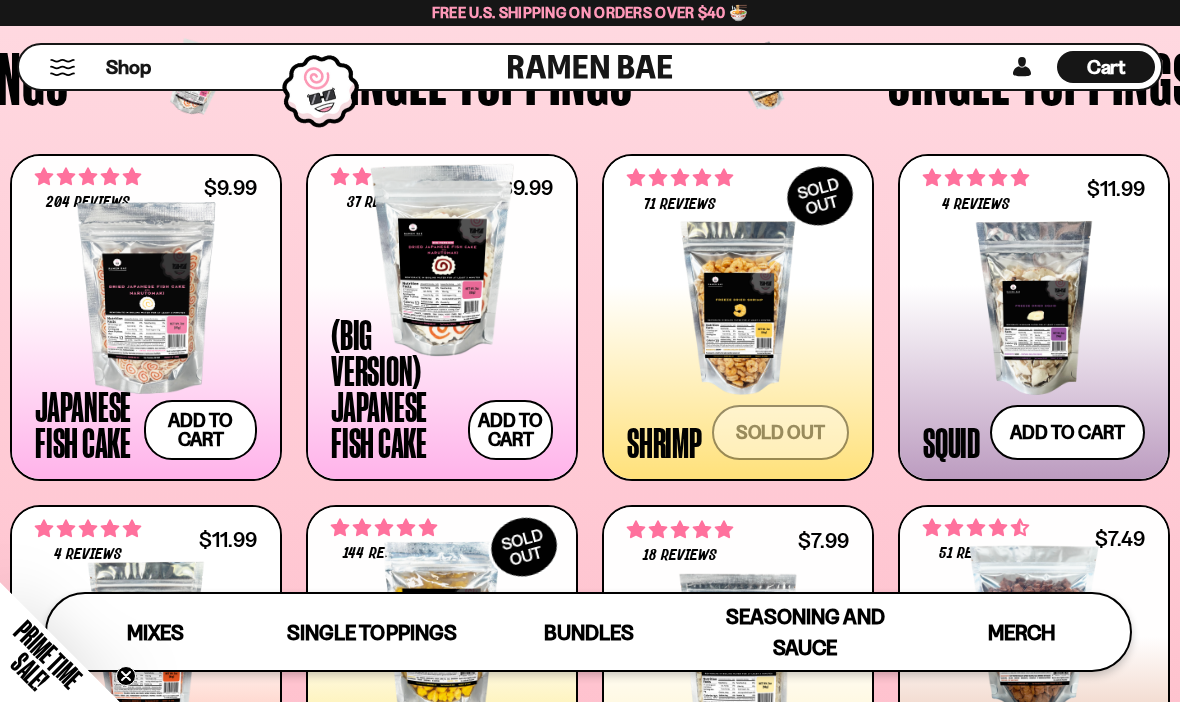 scroll, scrollTop: 1485, scrollLeft: 0, axis: vertical 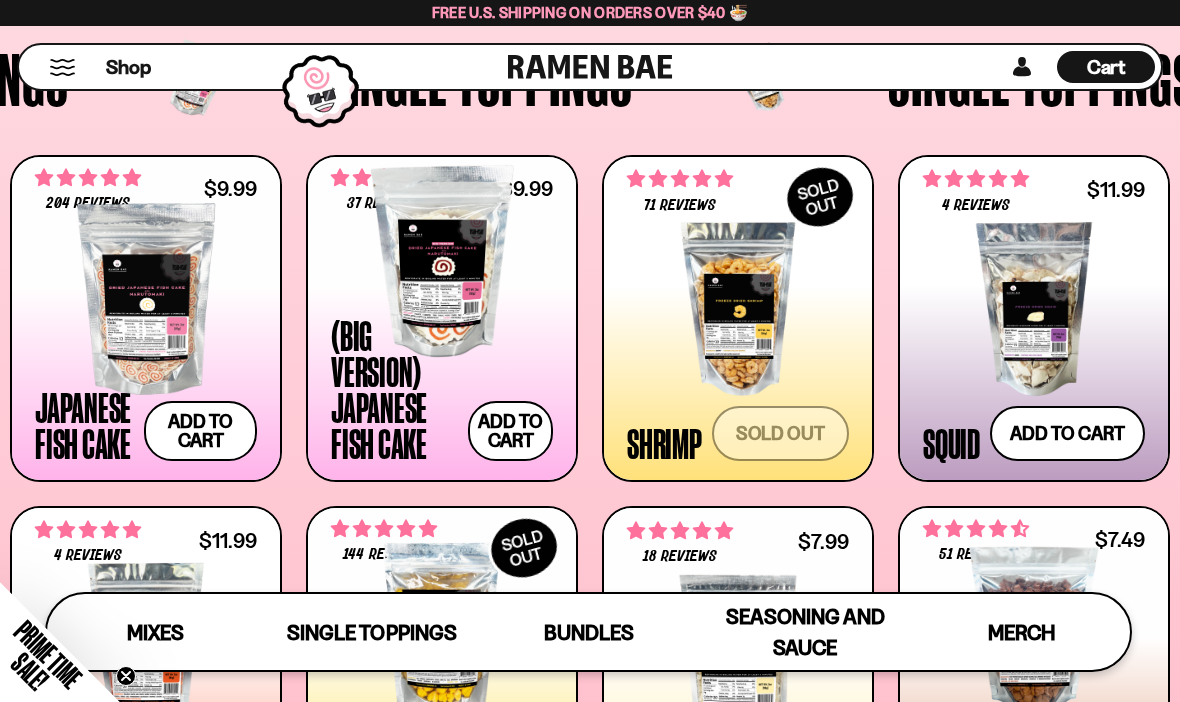 click on "Japanese Fish Cake" at bounding box center (84, 425) 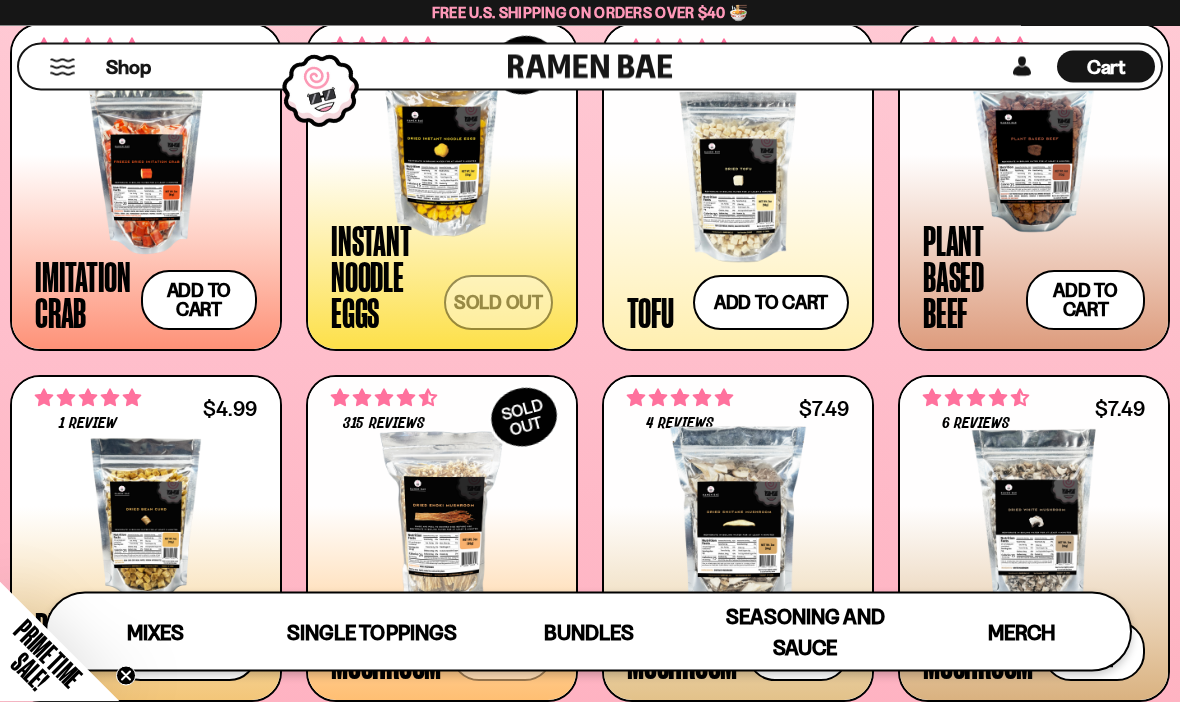 scroll, scrollTop: 1989, scrollLeft: 0, axis: vertical 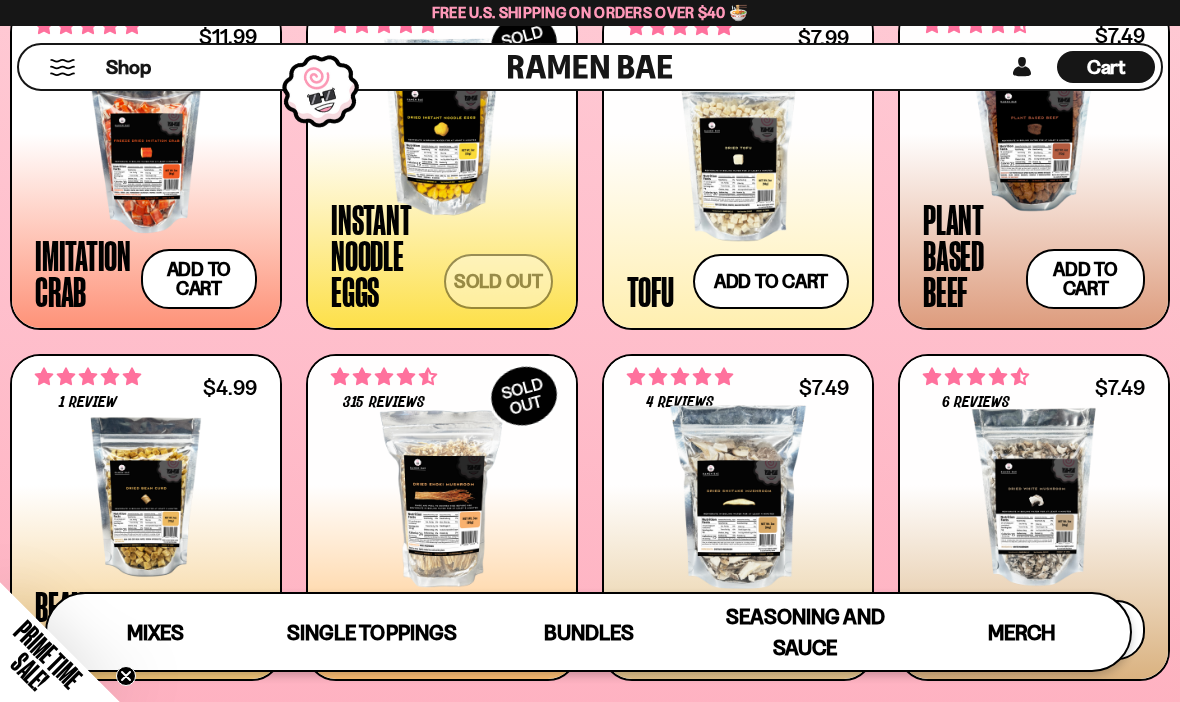 click on "Tofu" at bounding box center (650, 291) 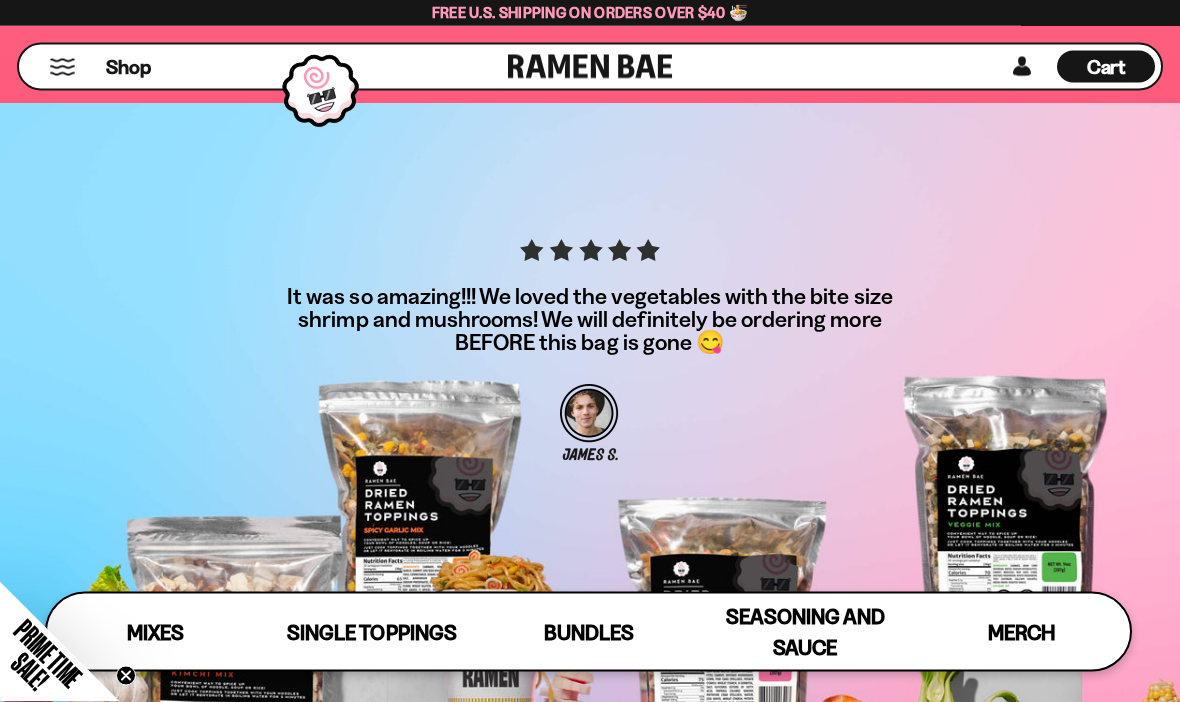 scroll, scrollTop: 5282, scrollLeft: 0, axis: vertical 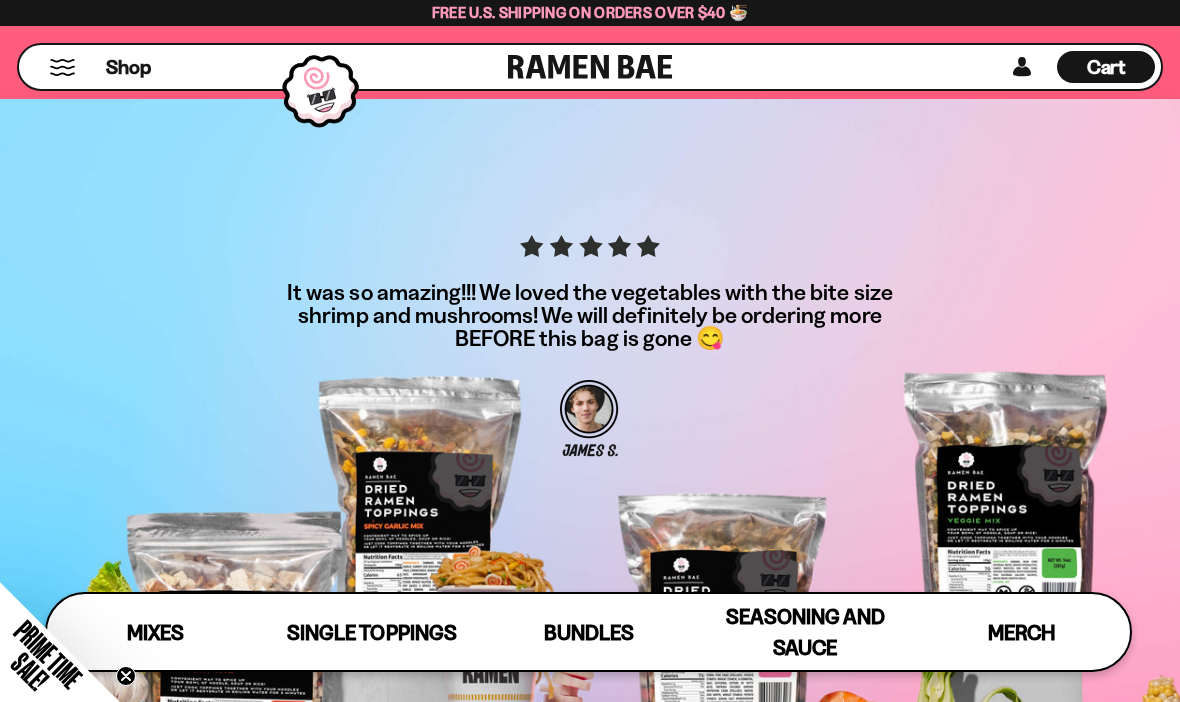 click on "Mixes" at bounding box center [155, 632] 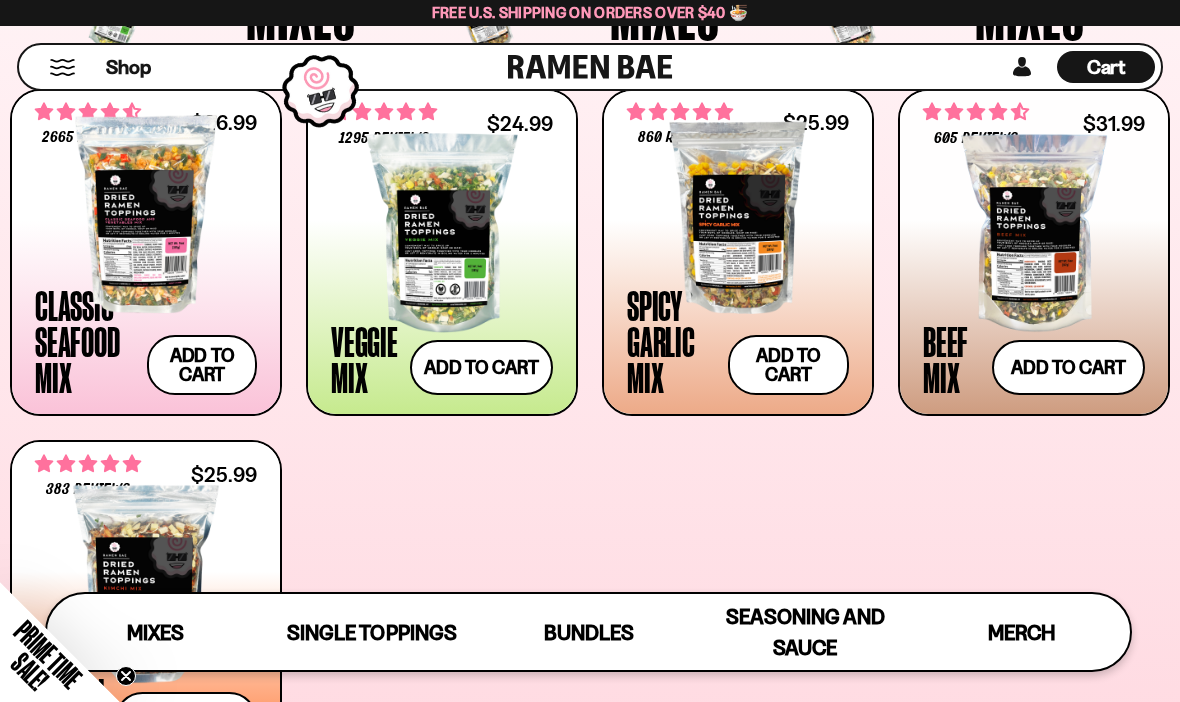 scroll, scrollTop: 706, scrollLeft: 0, axis: vertical 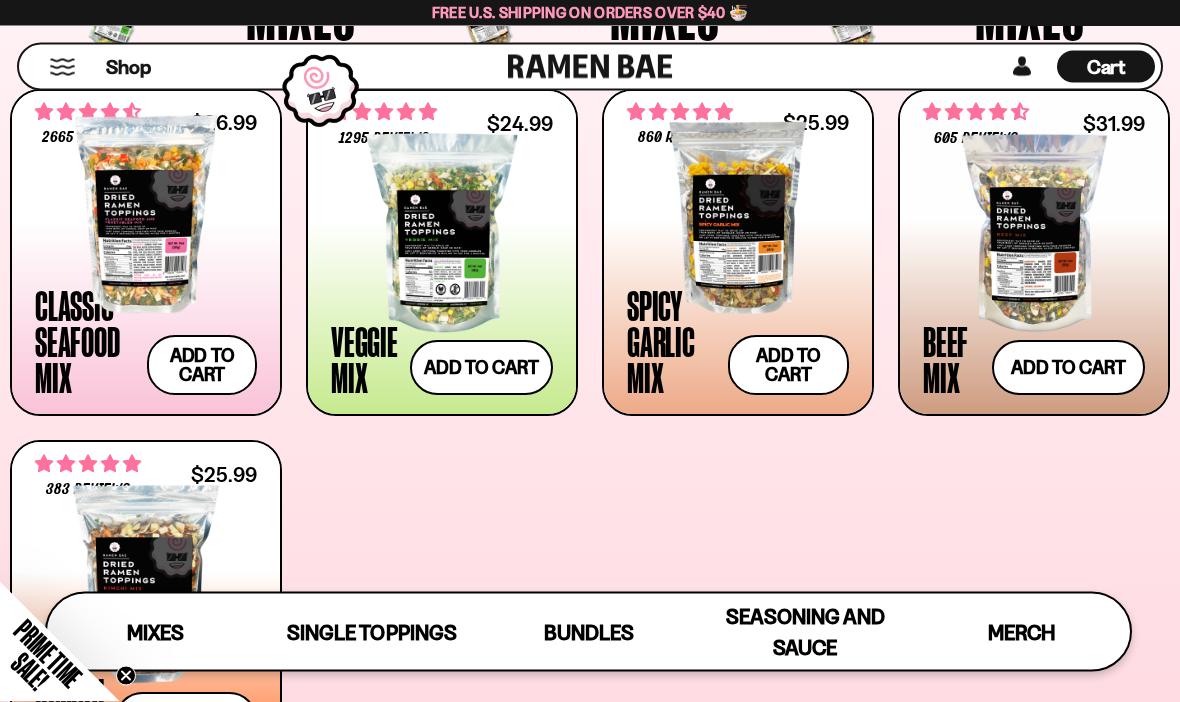 click at bounding box center [1034, 234] 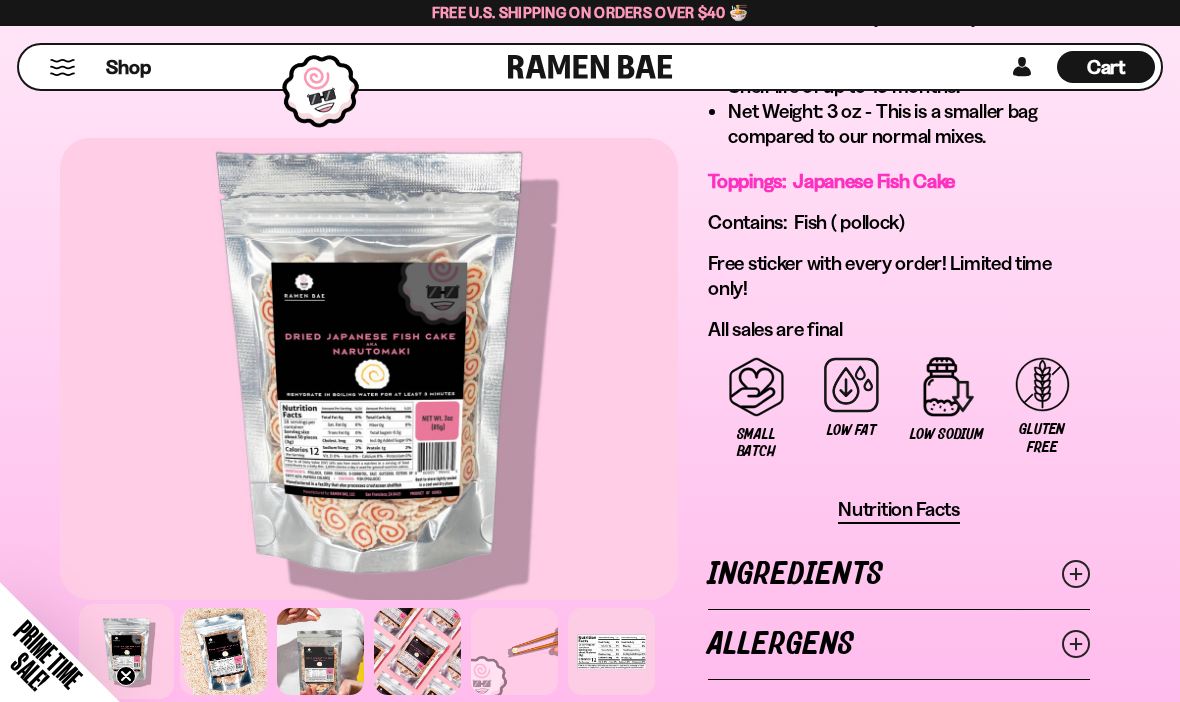 scroll, scrollTop: 1246, scrollLeft: 0, axis: vertical 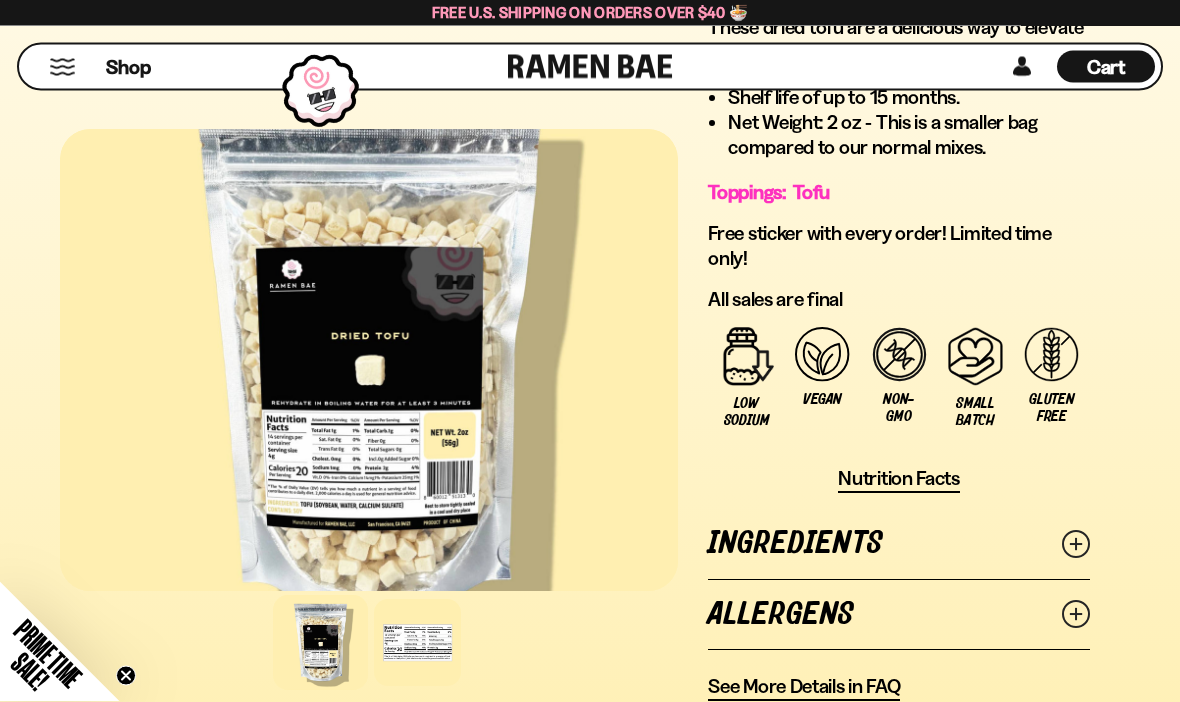 click at bounding box center (417, 643) 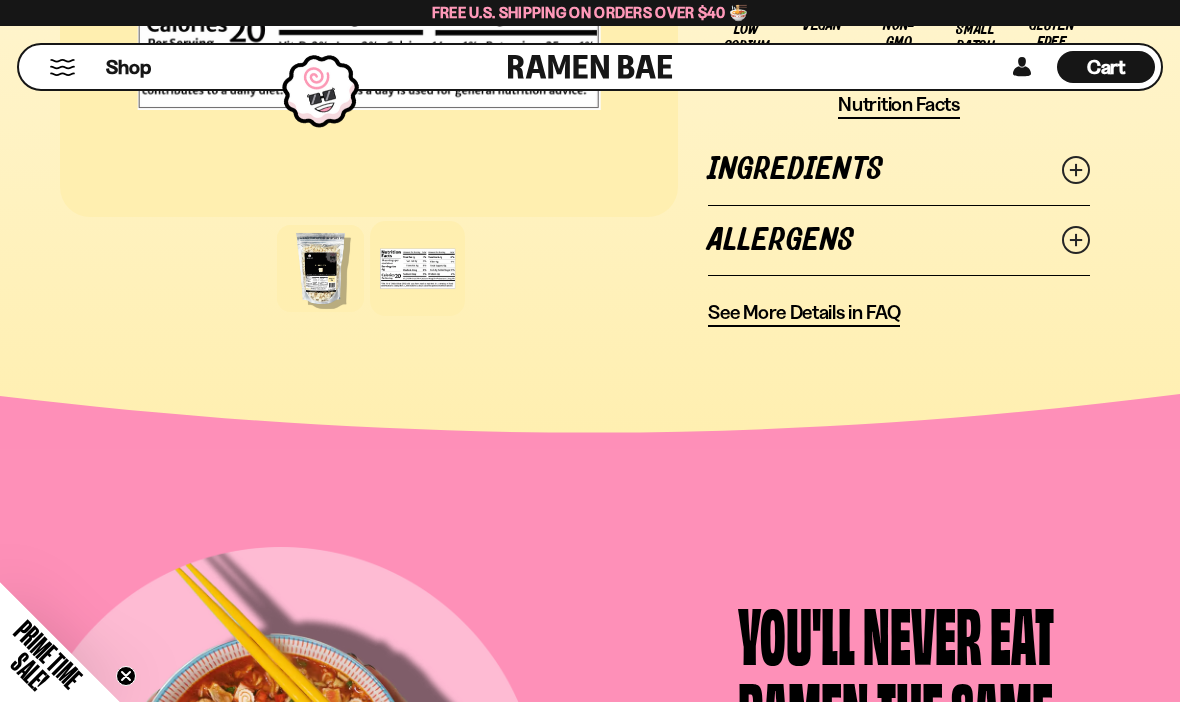 scroll, scrollTop: 1966, scrollLeft: 0, axis: vertical 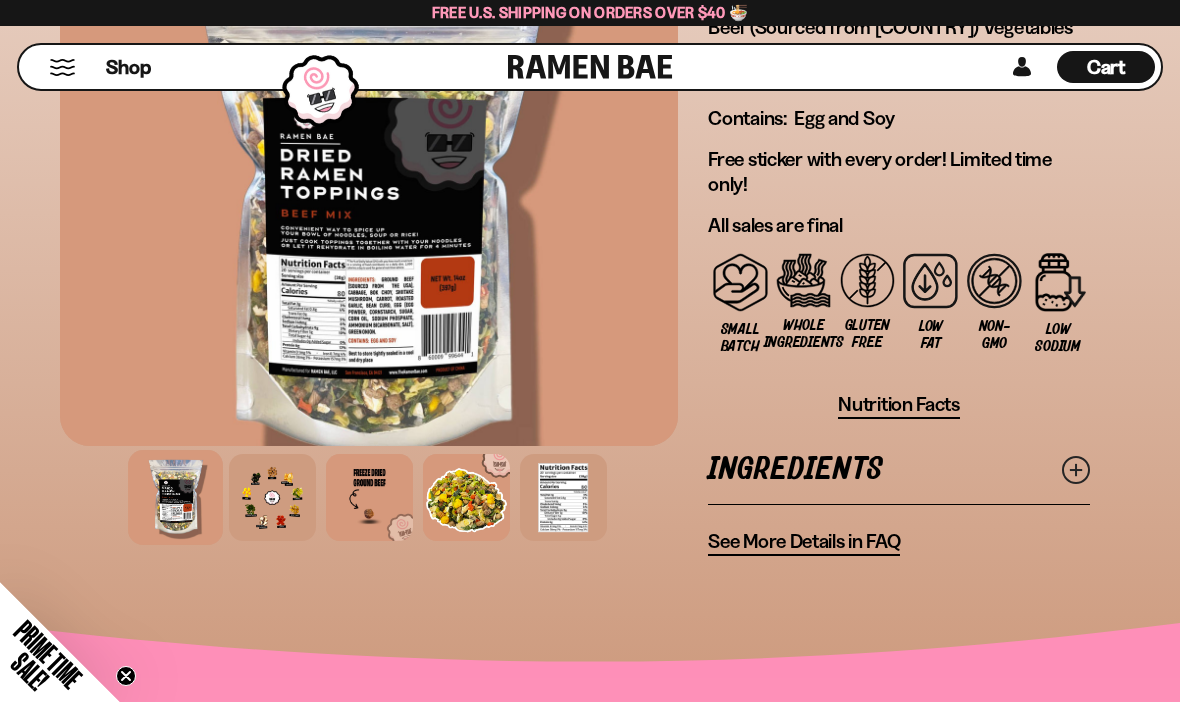 click at bounding box center [563, 497] 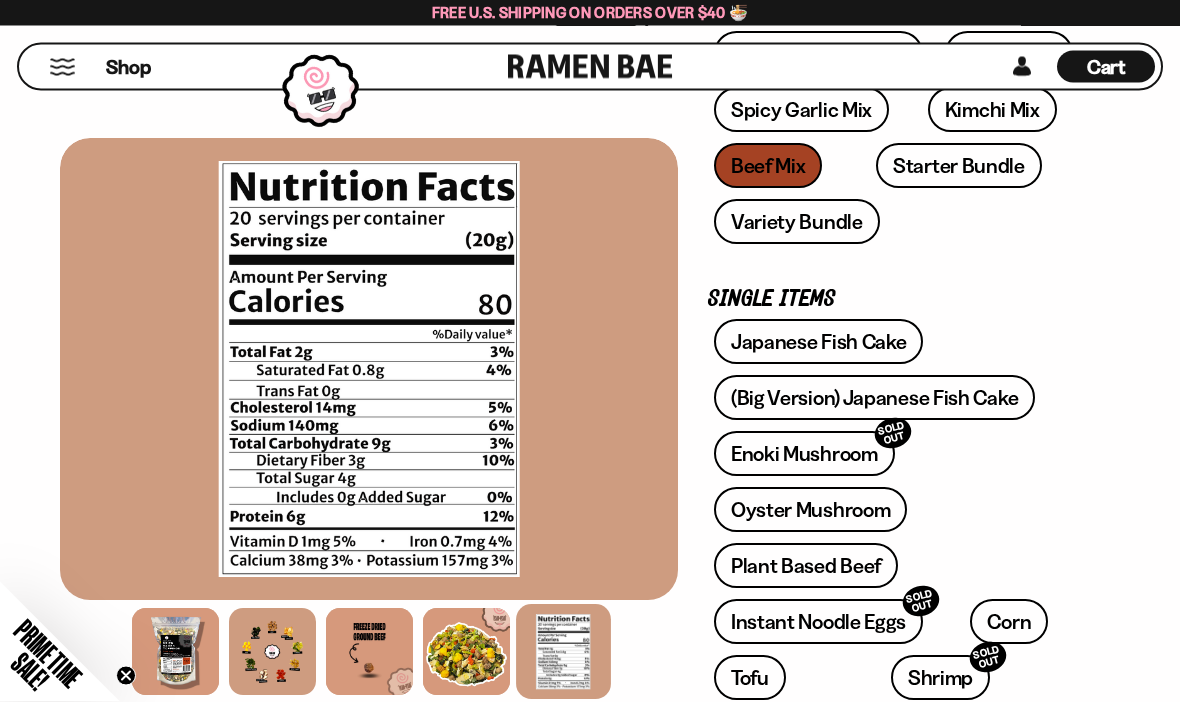 scroll, scrollTop: 0, scrollLeft: 0, axis: both 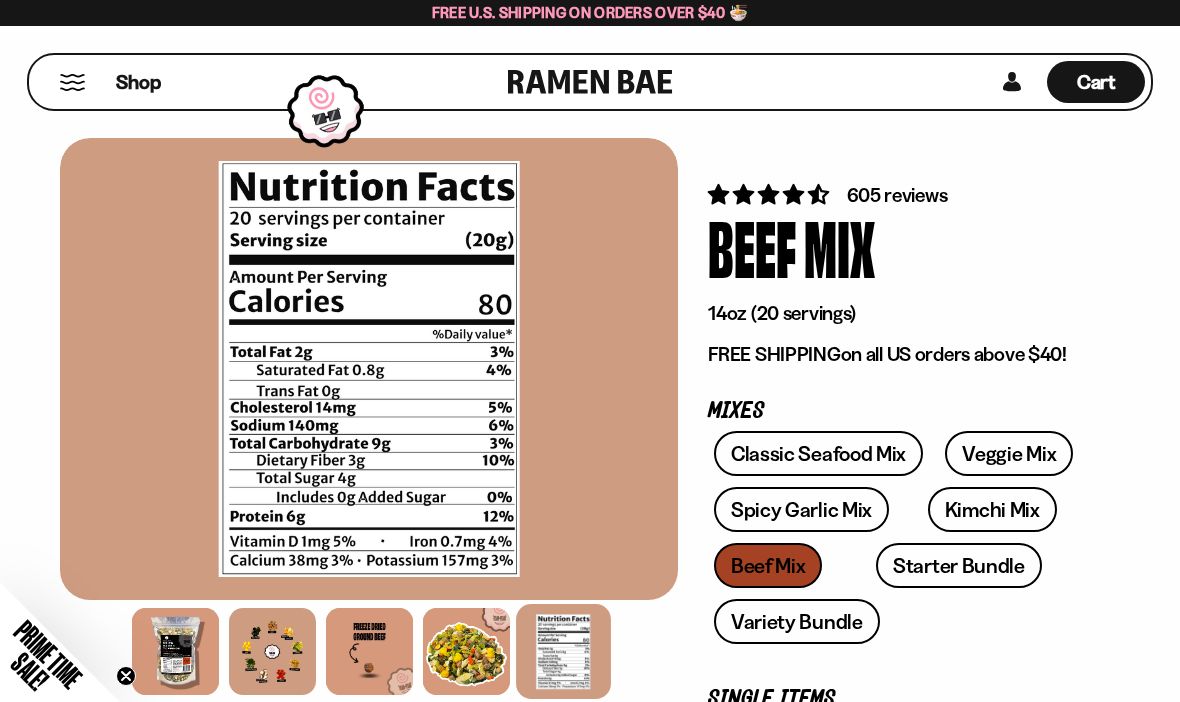 click on "Cart" at bounding box center [1096, 82] 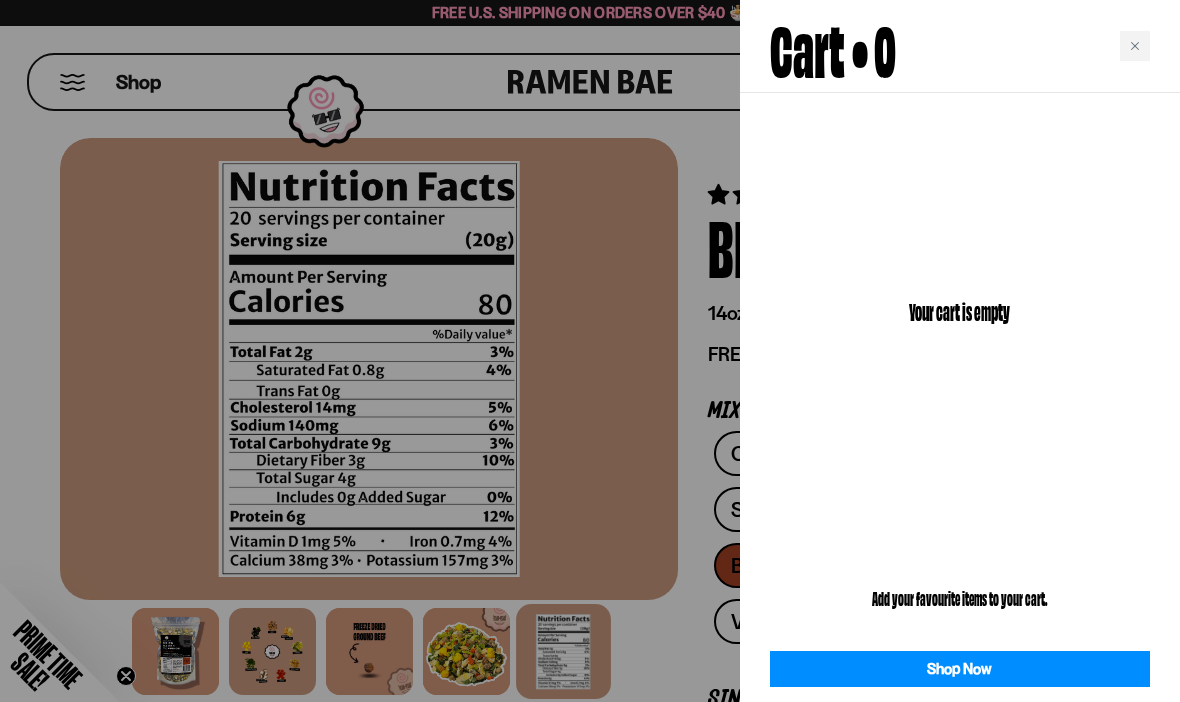 click at bounding box center [1135, 46] 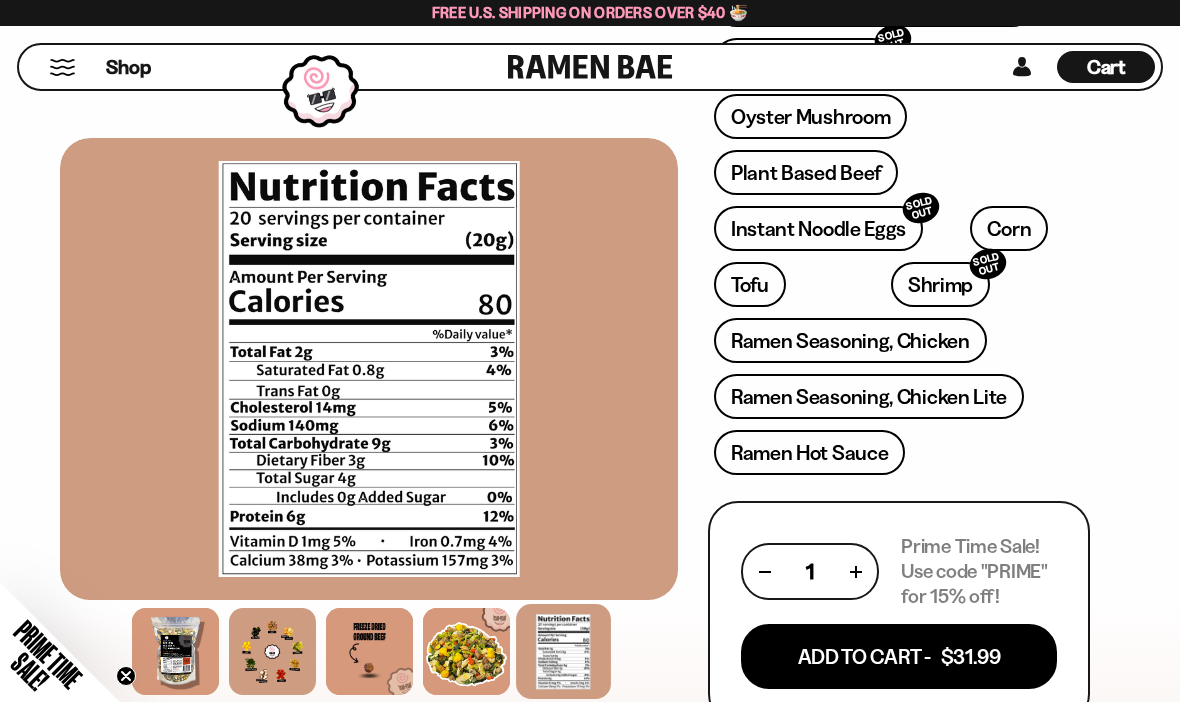 scroll, scrollTop: 772, scrollLeft: 0, axis: vertical 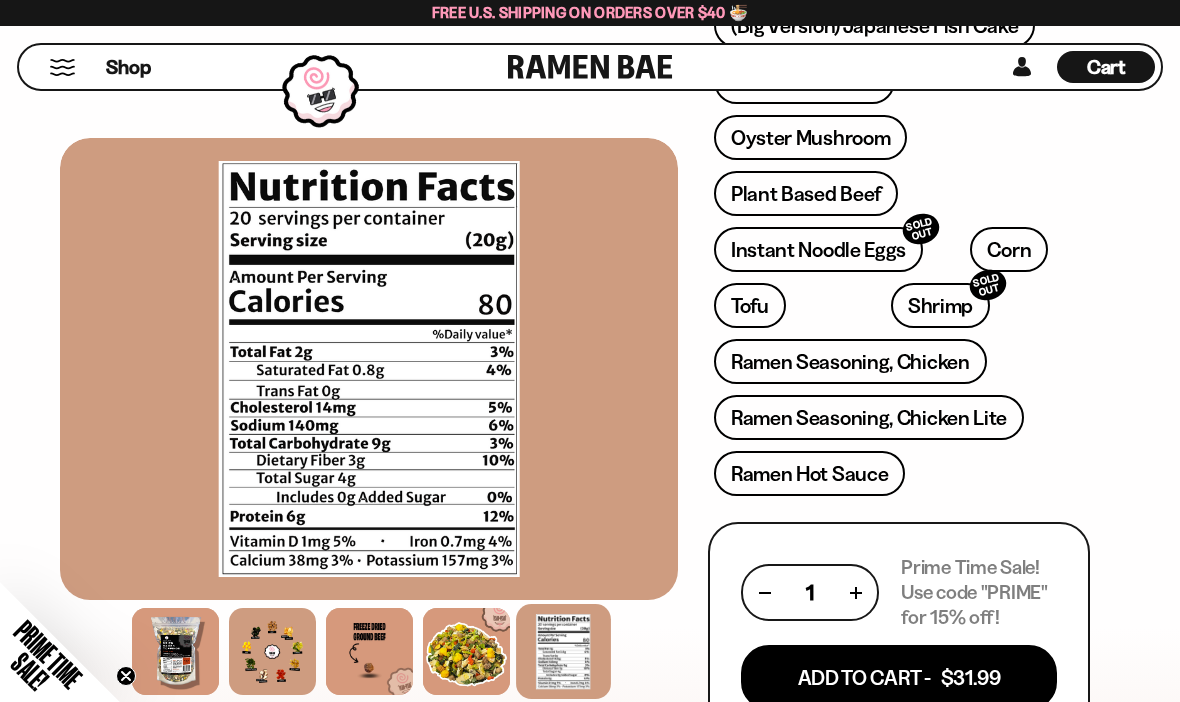 click on "Ramen Seasoning, Chicken" at bounding box center [850, 361] 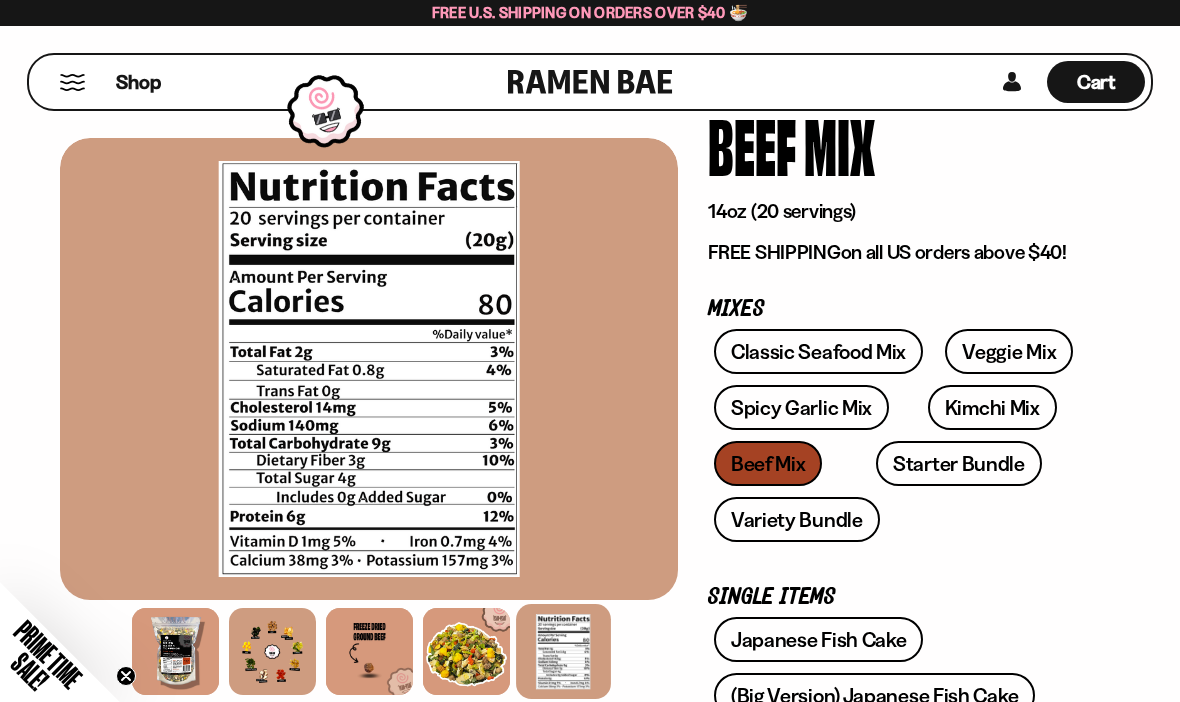 scroll, scrollTop: 0, scrollLeft: 0, axis: both 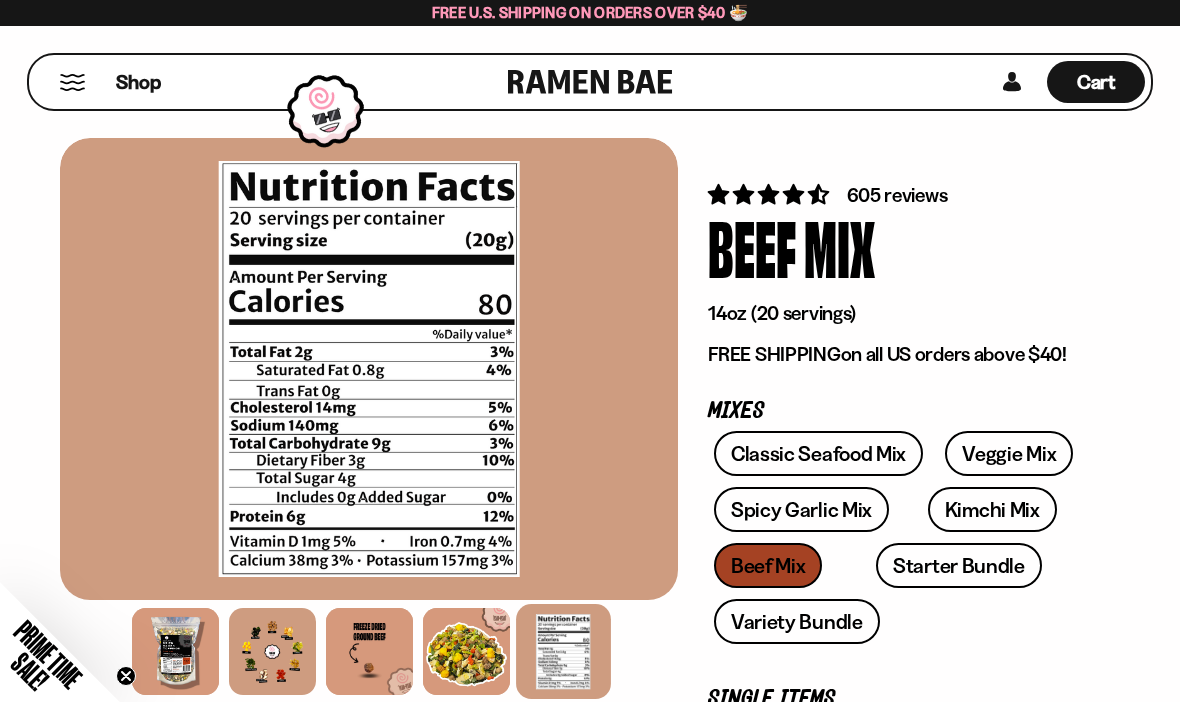 click on "Shop" at bounding box center [271, 82] 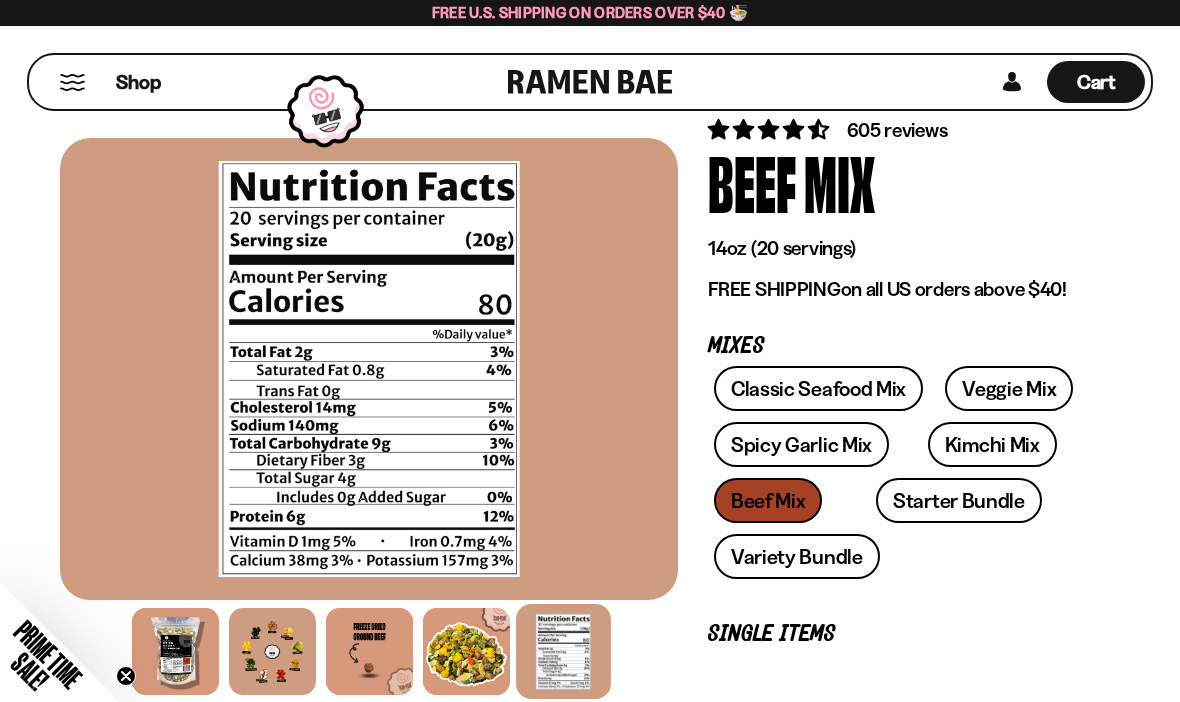 scroll, scrollTop: 66, scrollLeft: 0, axis: vertical 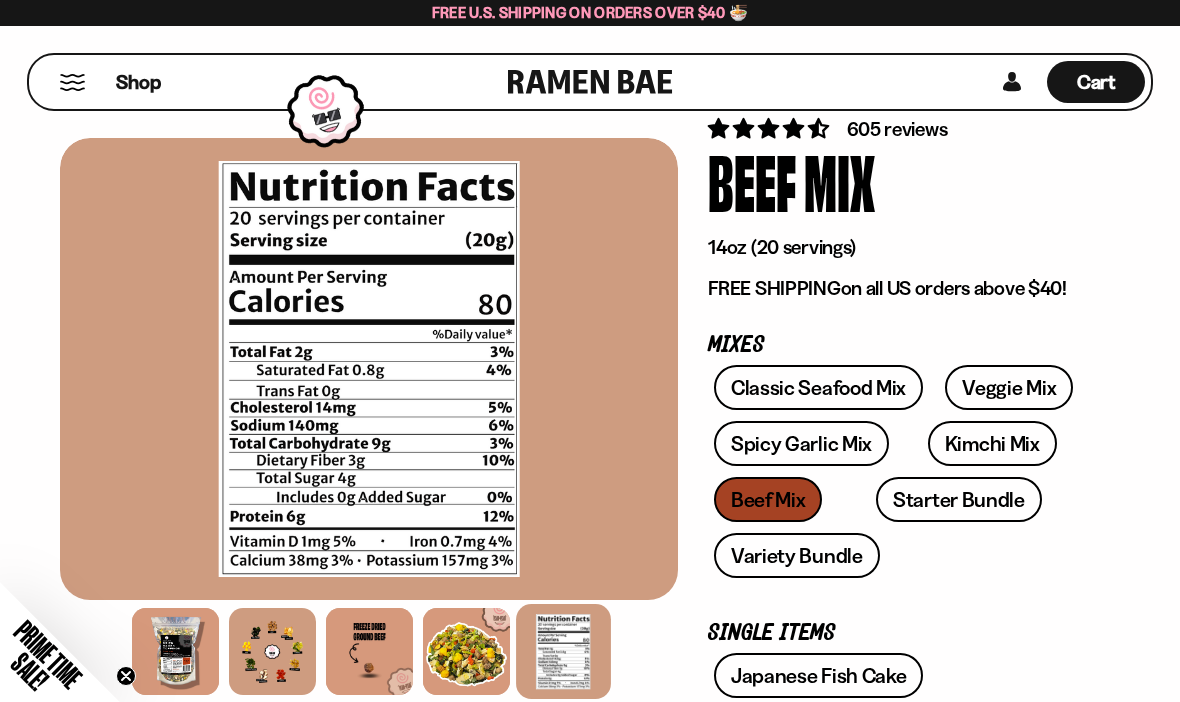 click on "Kimchi Mix" at bounding box center [992, 443] 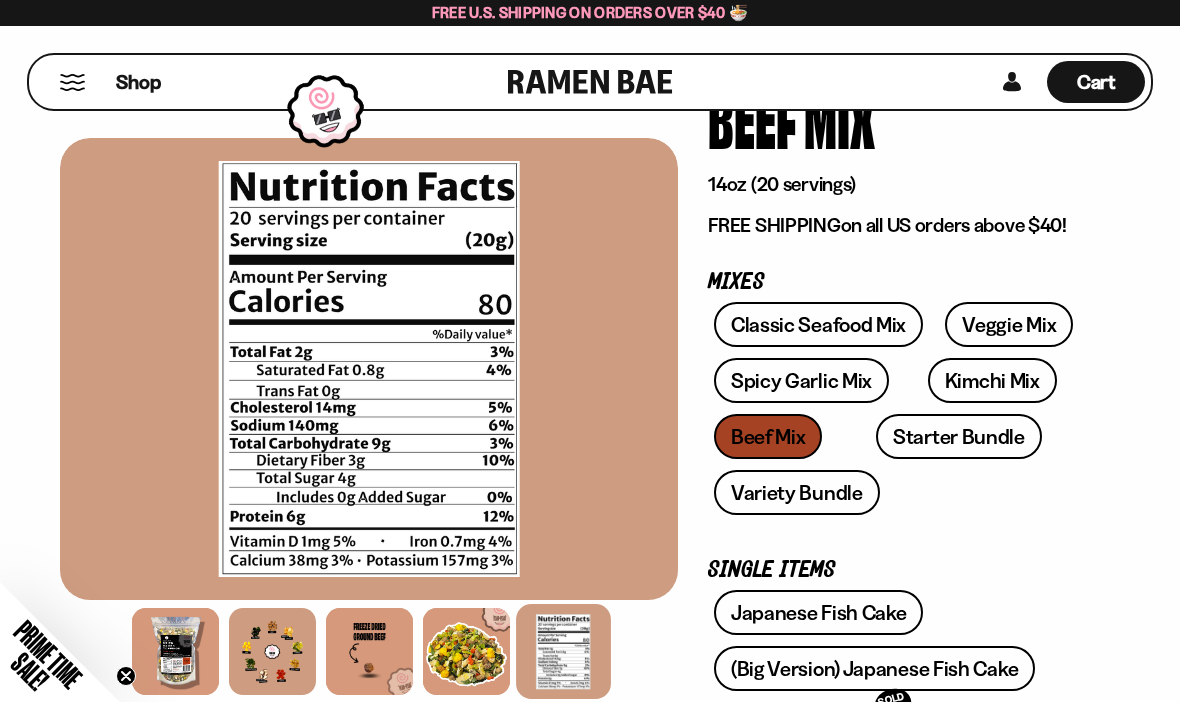 scroll, scrollTop: 0, scrollLeft: 0, axis: both 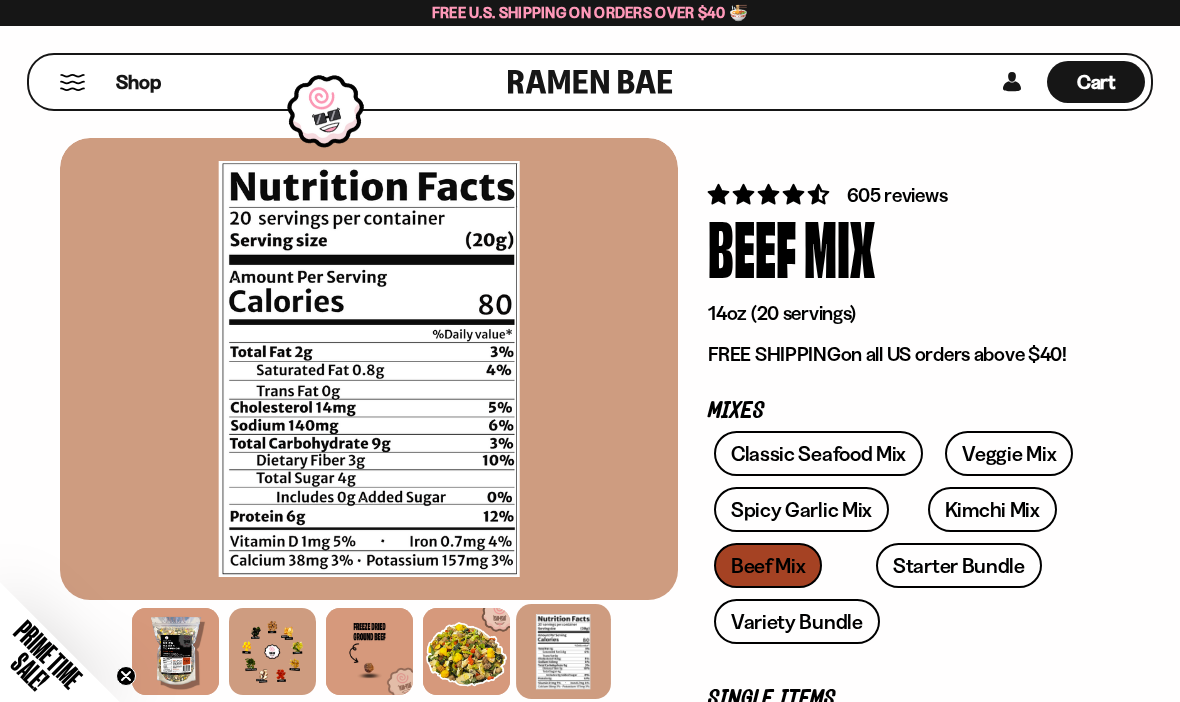 click at bounding box center [590, 82] 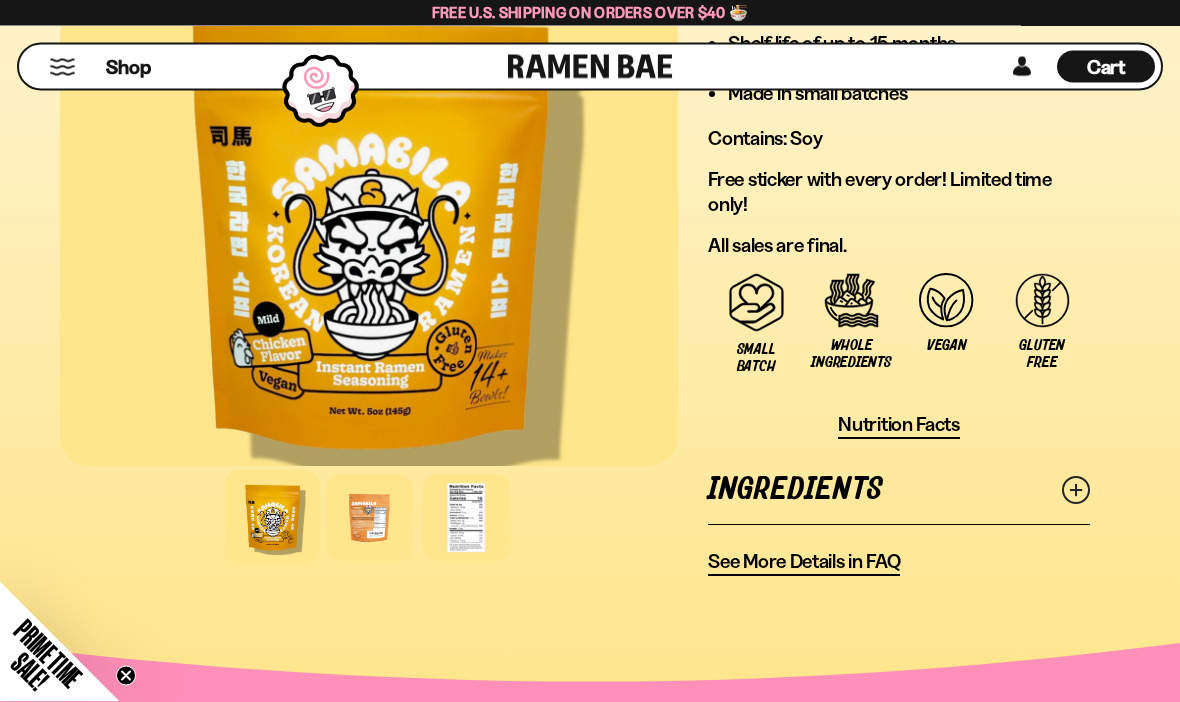 scroll, scrollTop: 1824, scrollLeft: 0, axis: vertical 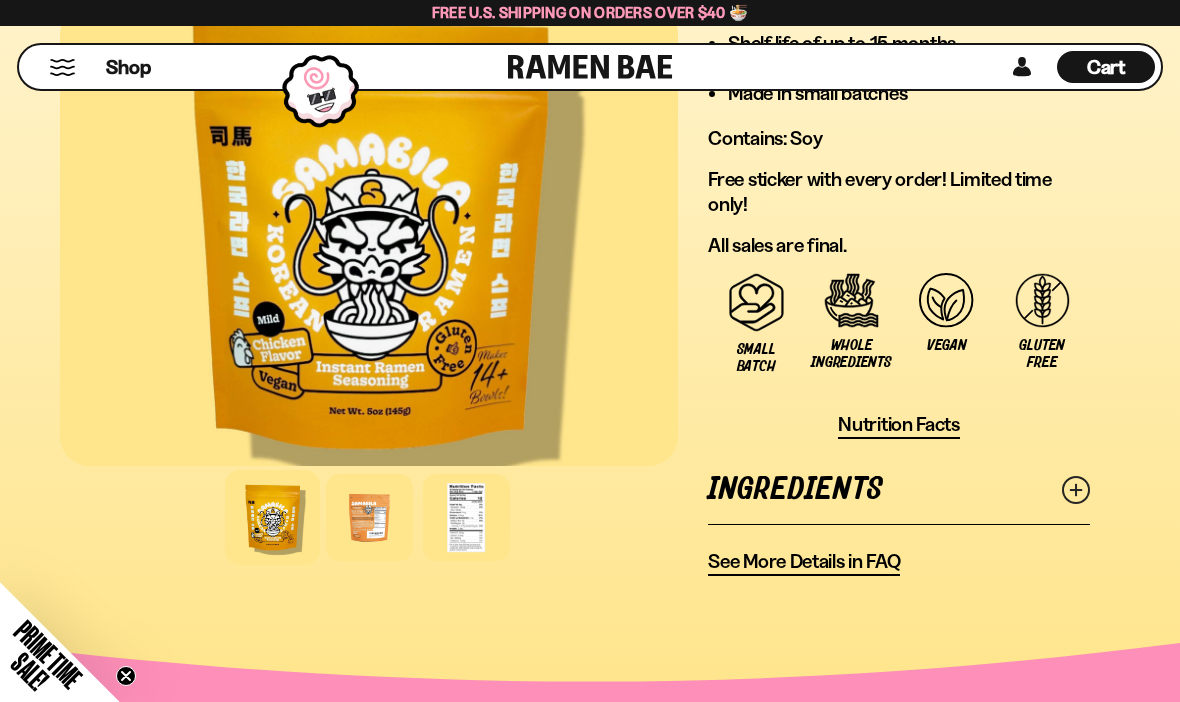 click 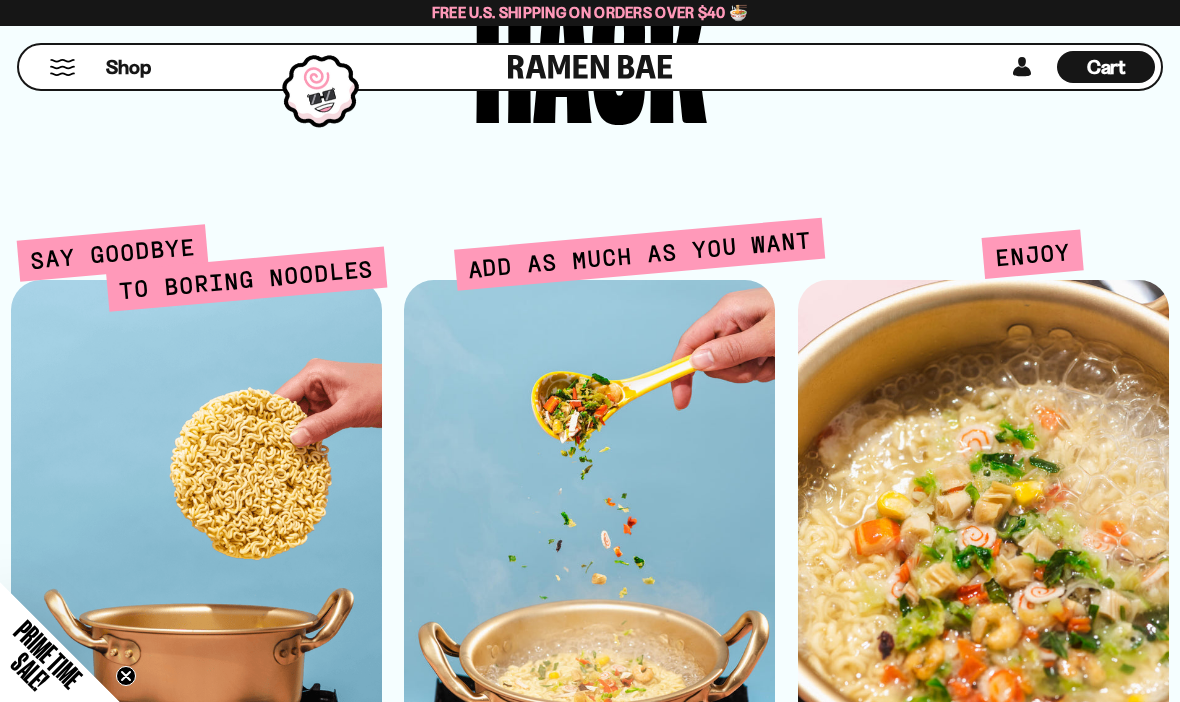 scroll, scrollTop: 5352, scrollLeft: 0, axis: vertical 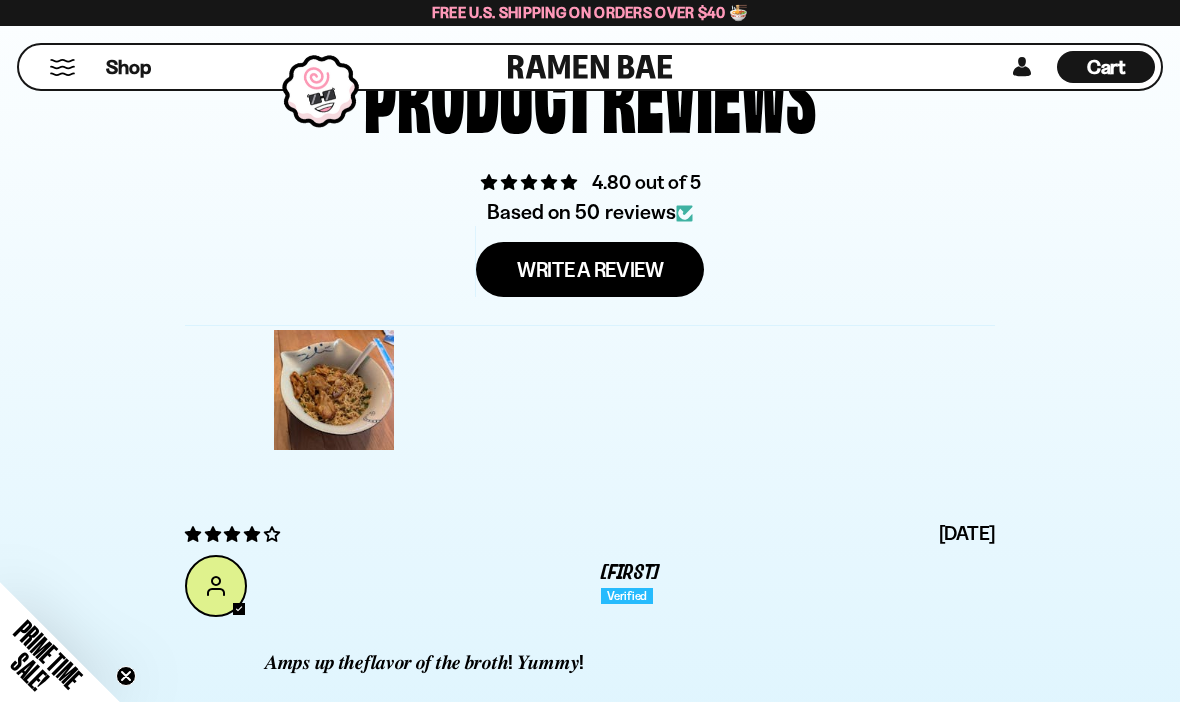 click on "[DATE]   [FIRST]                                          [TEXT]" at bounding box center [590, 606] 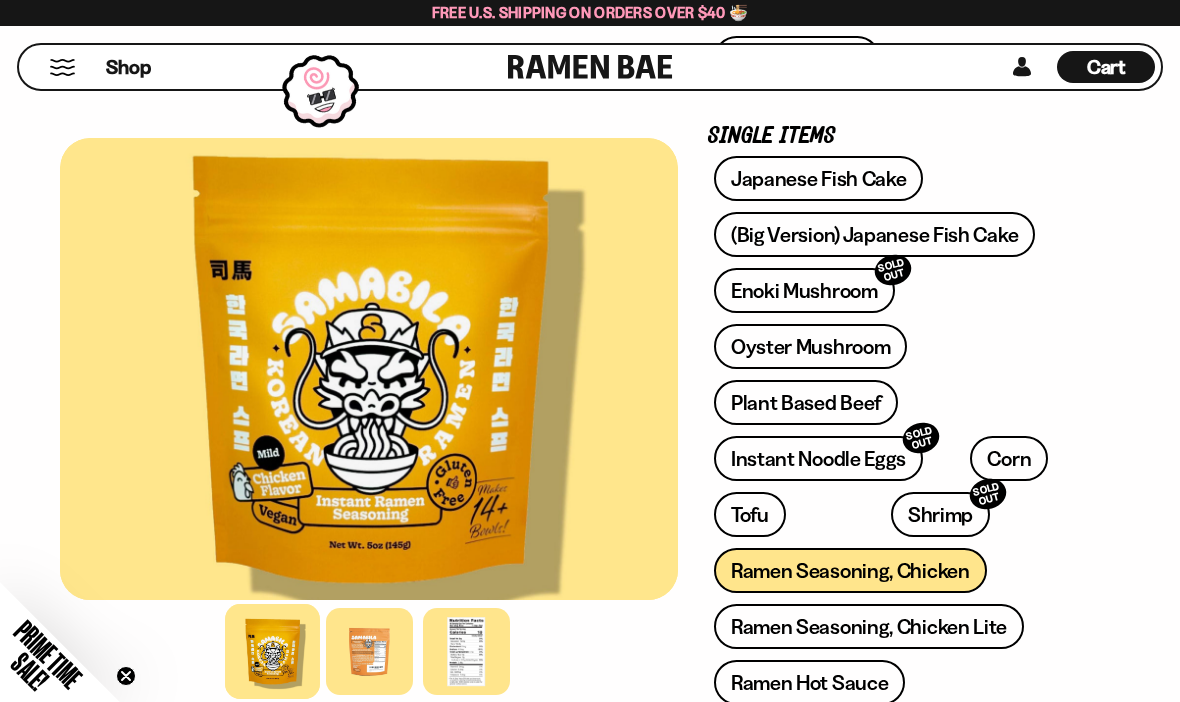 scroll, scrollTop: 624, scrollLeft: 0, axis: vertical 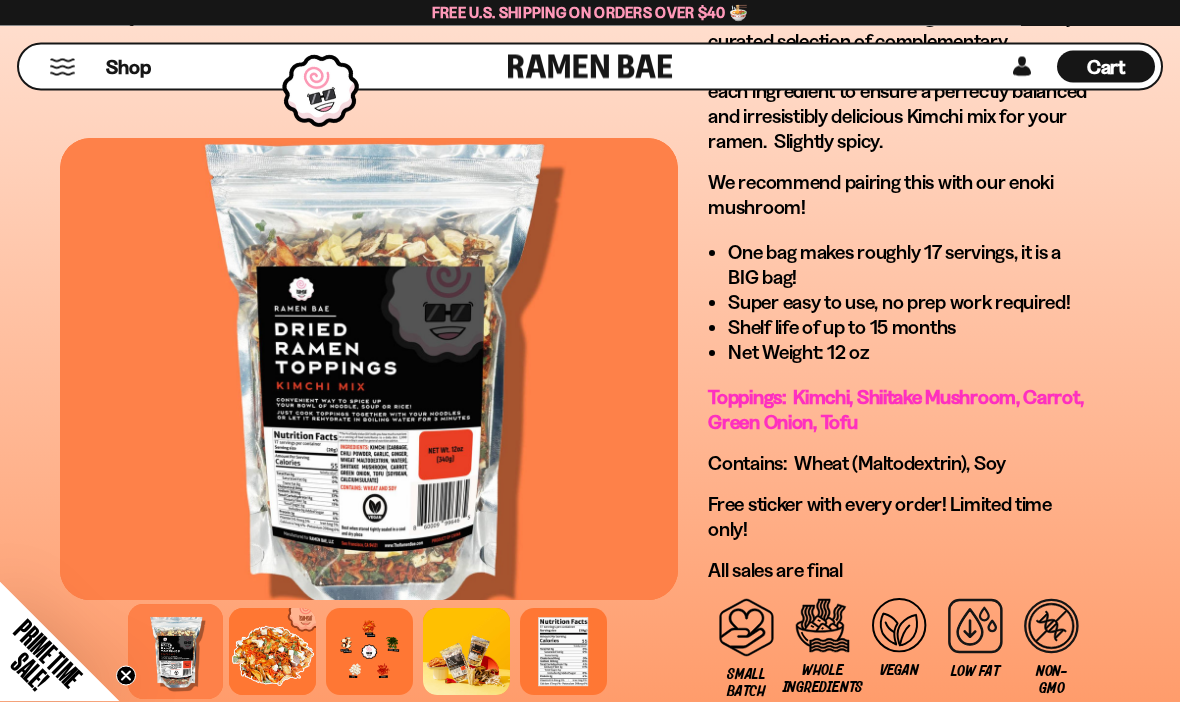 click at bounding box center [563, 651] 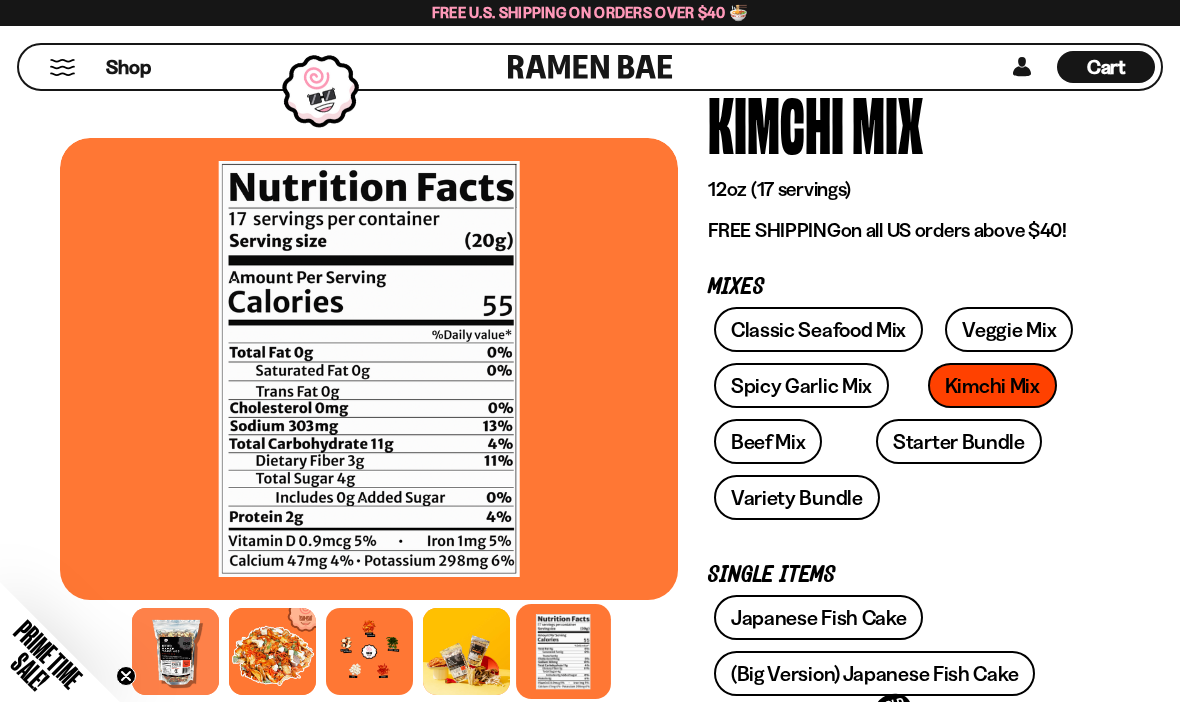 scroll, scrollTop: 0, scrollLeft: 0, axis: both 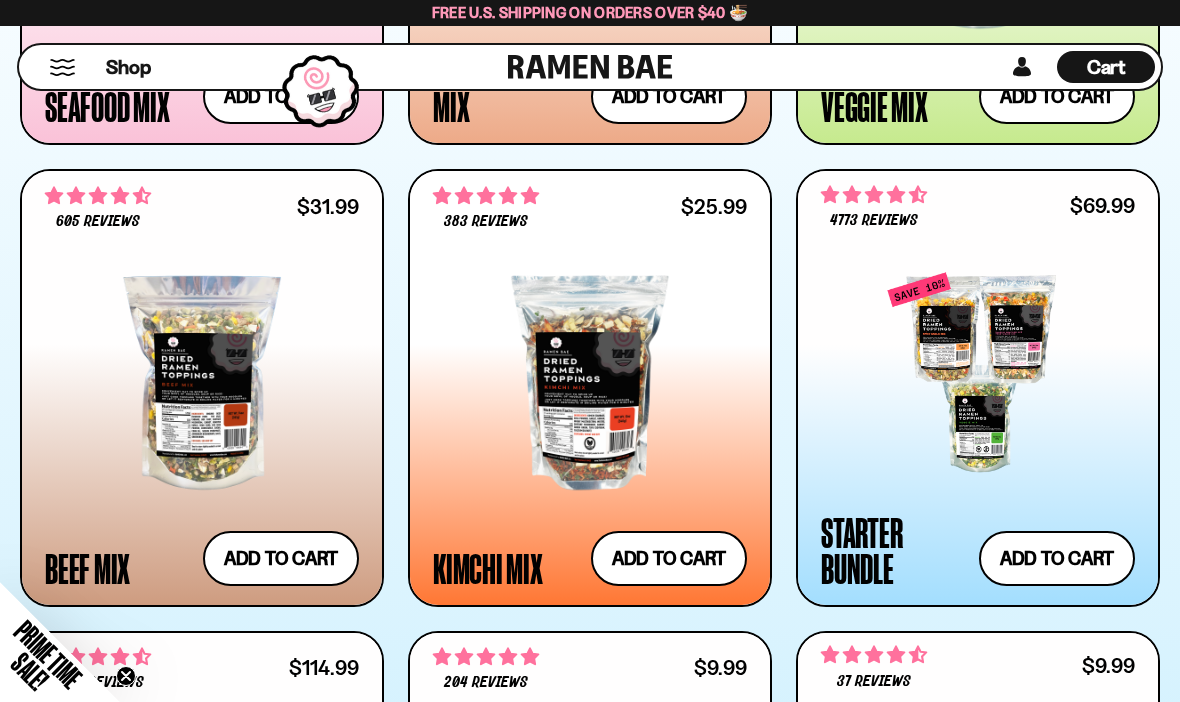 click on "Add to cart
Add
—
Regular price
$31.99
Regular price
Sale price
$31.99
Unit price
/
per" at bounding box center [281, 558] 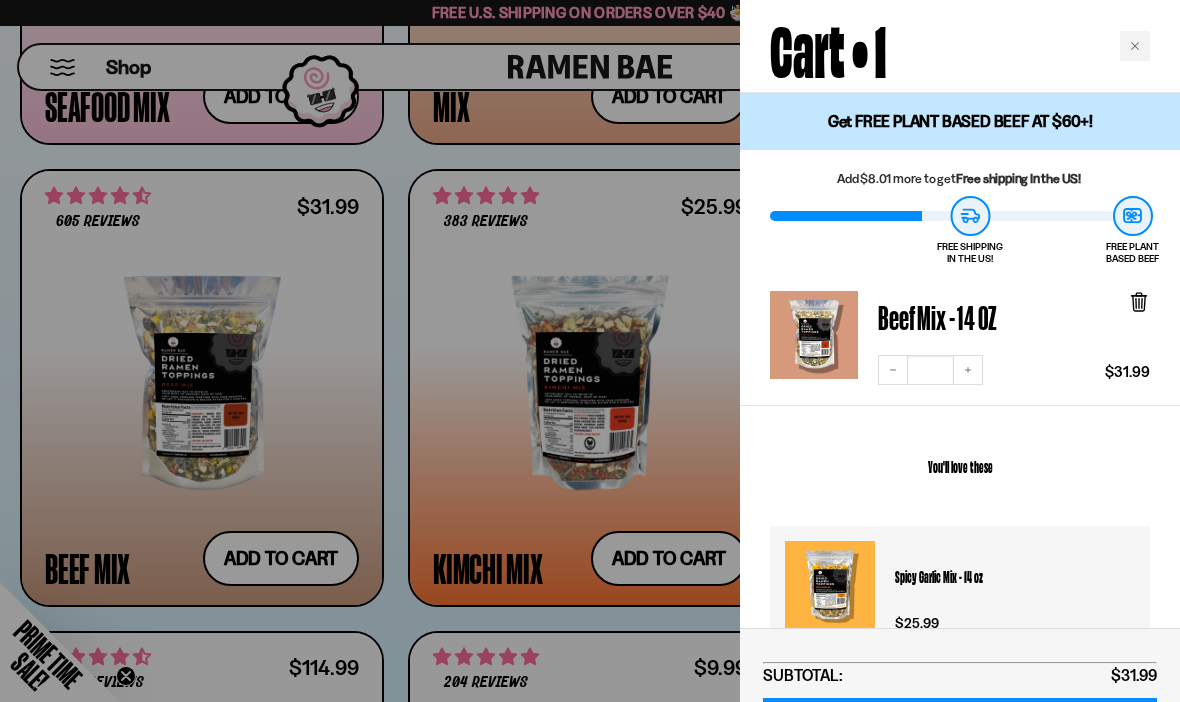 click 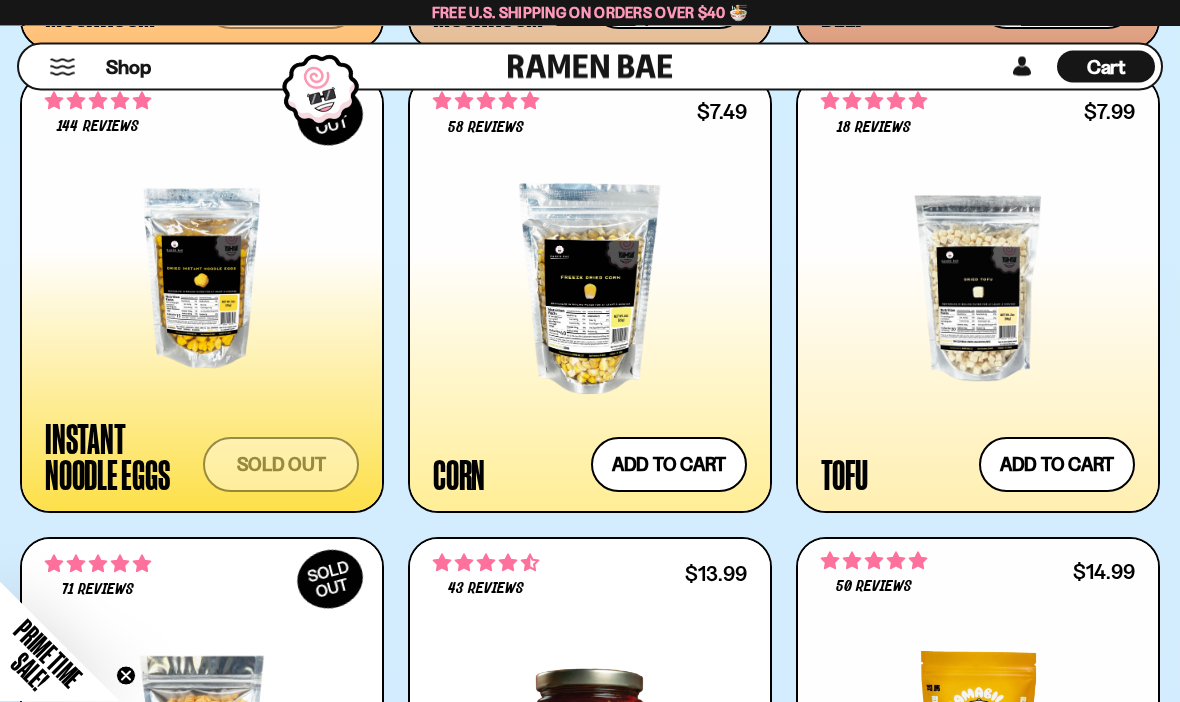 scroll, scrollTop: 2857, scrollLeft: 0, axis: vertical 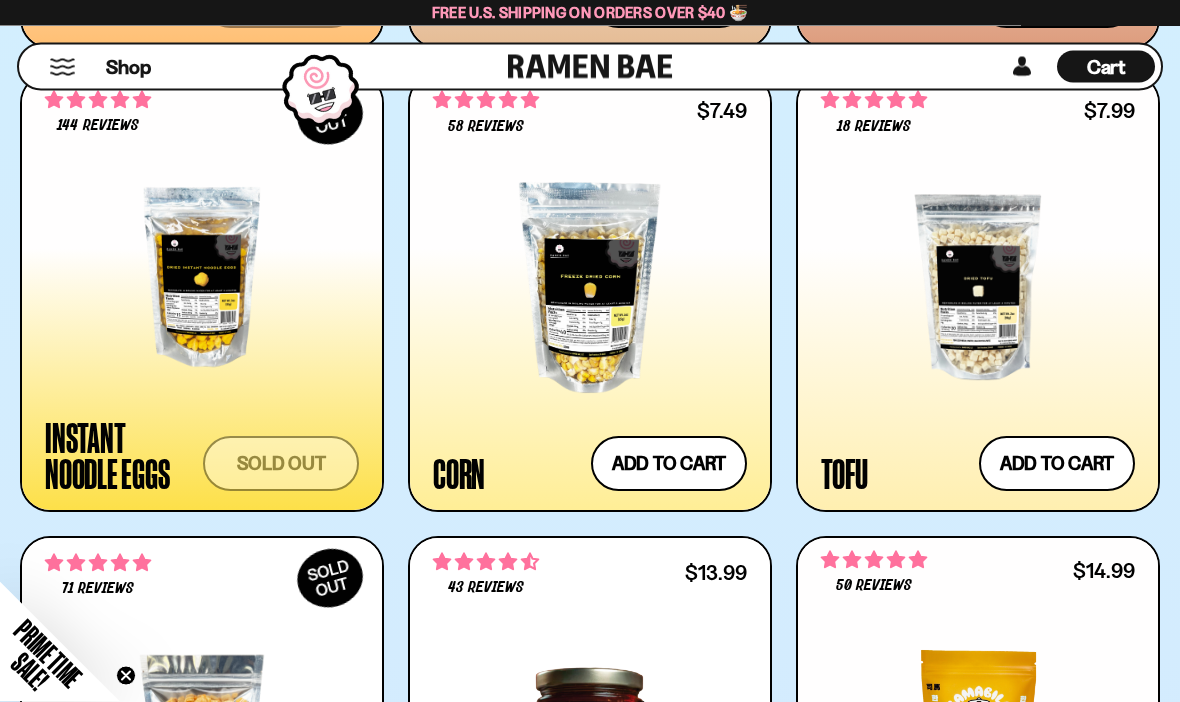 click on "Add to cart
Add
—
Regular price
$7.99
Regular price
Sale price
$7.99
Unit price
/
per" at bounding box center [1057, 464] 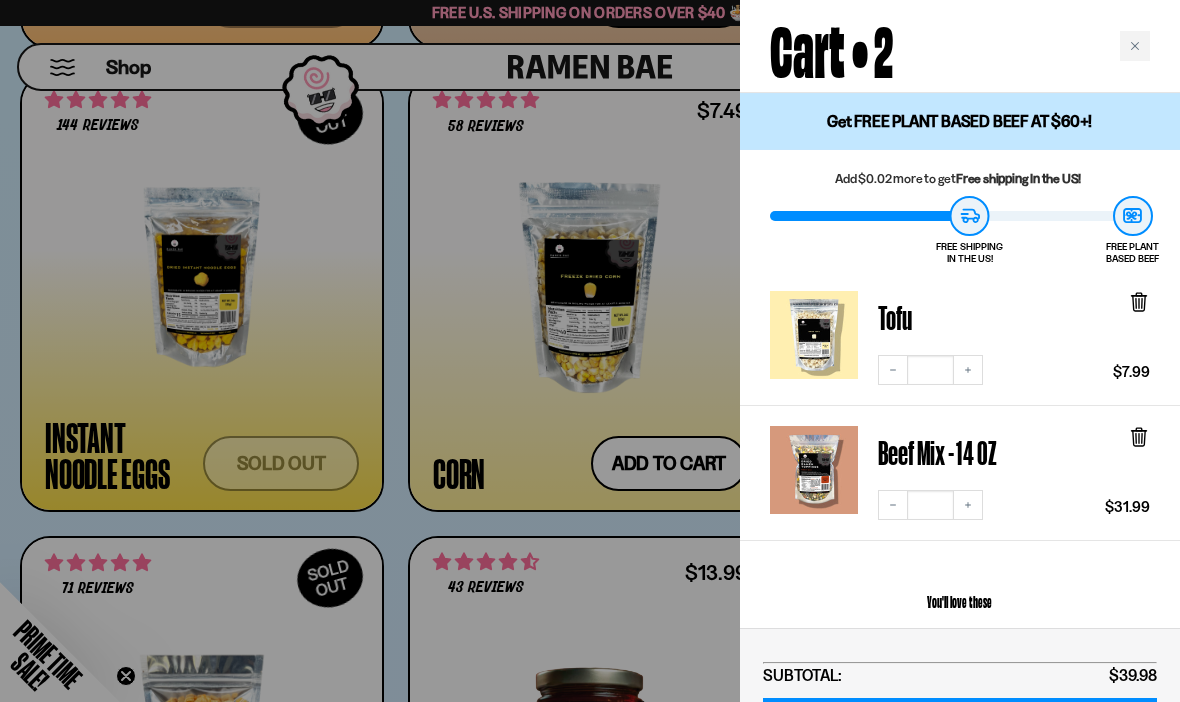 click at bounding box center (1135, 46) 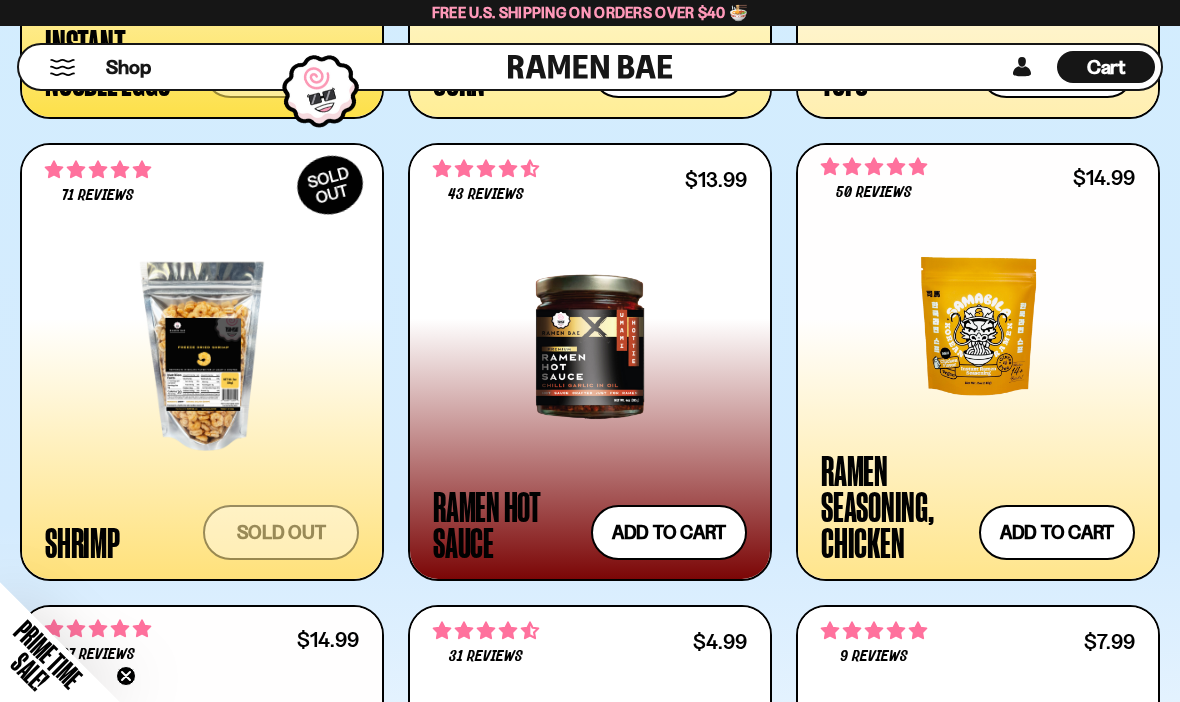 scroll, scrollTop: 3252, scrollLeft: 0, axis: vertical 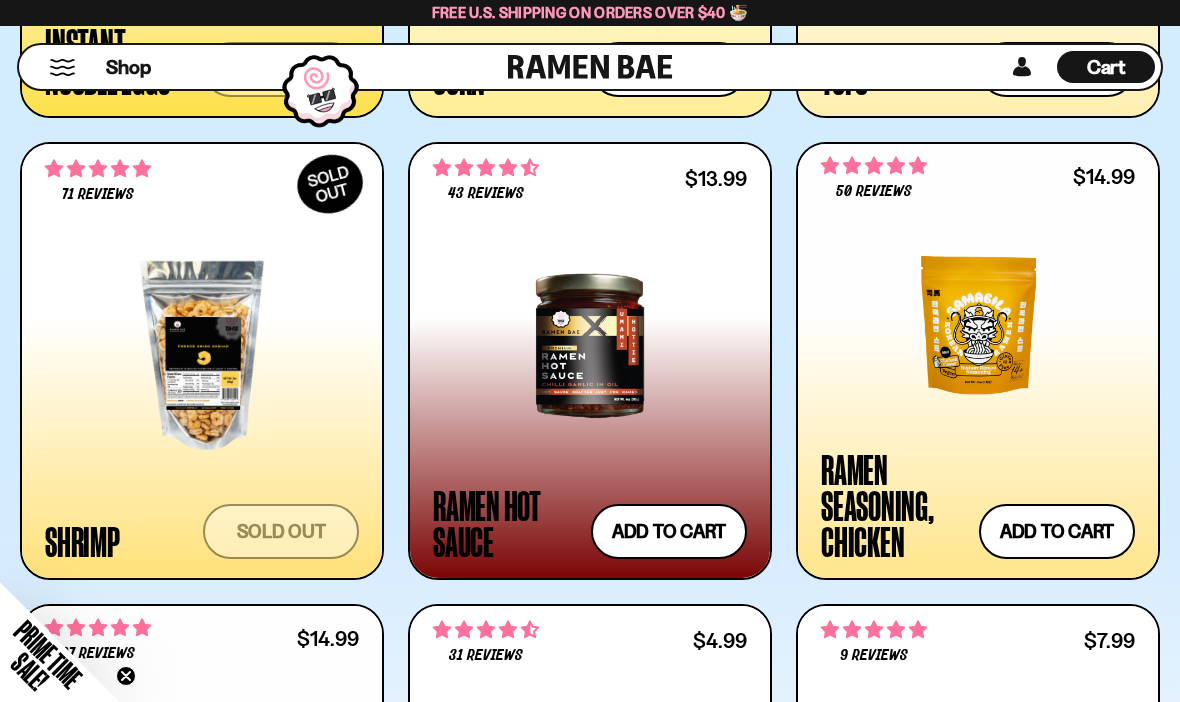 click on "Add to cart
Add
—
Regular price
$14.99
Regular price
Sale price
$14.99
Unit price
/
per" at bounding box center (1057, 531) 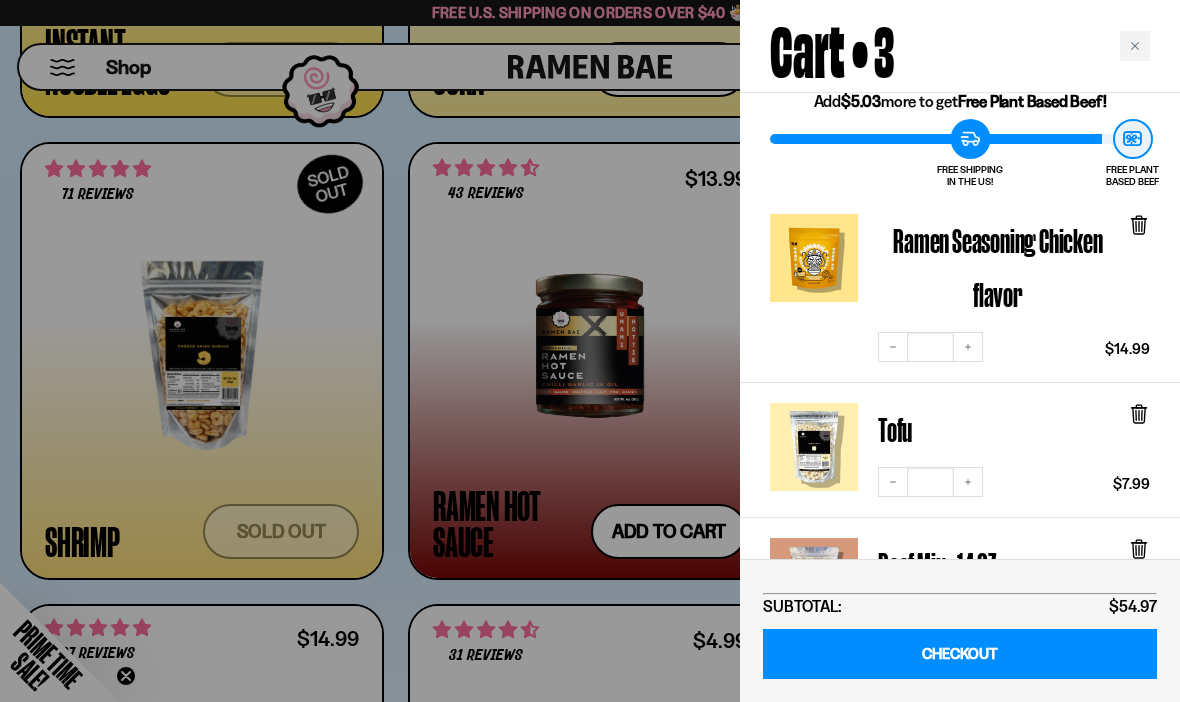 scroll, scrollTop: 70, scrollLeft: 0, axis: vertical 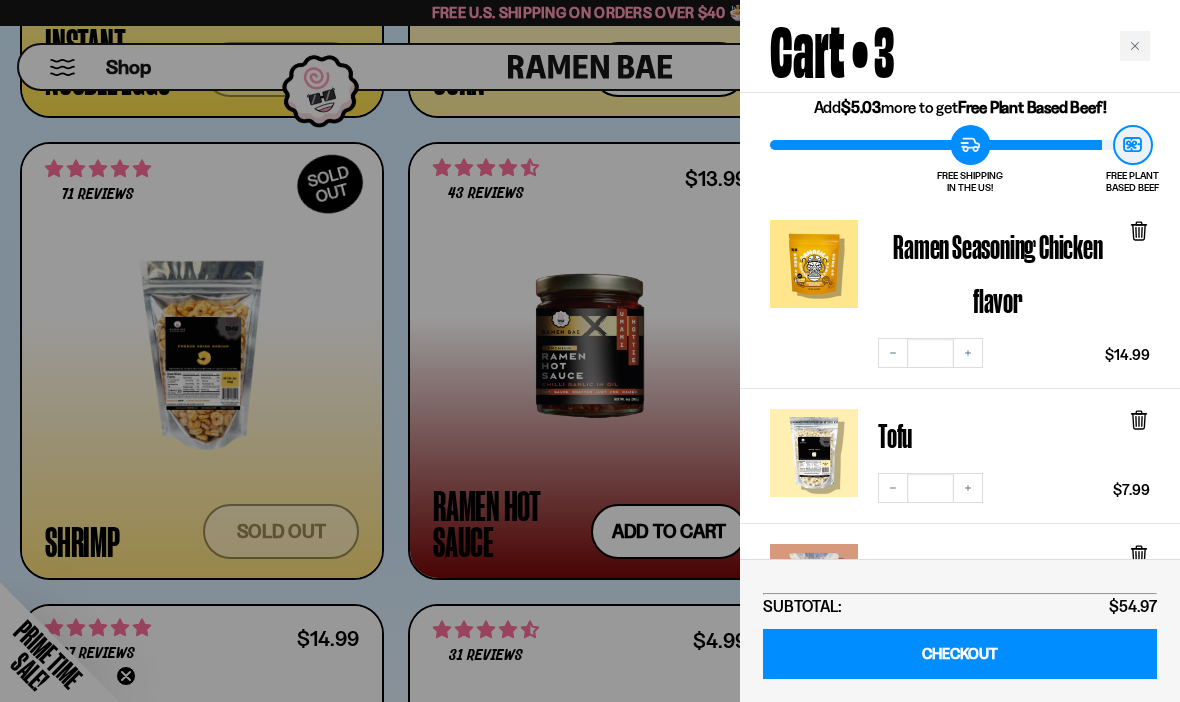 click 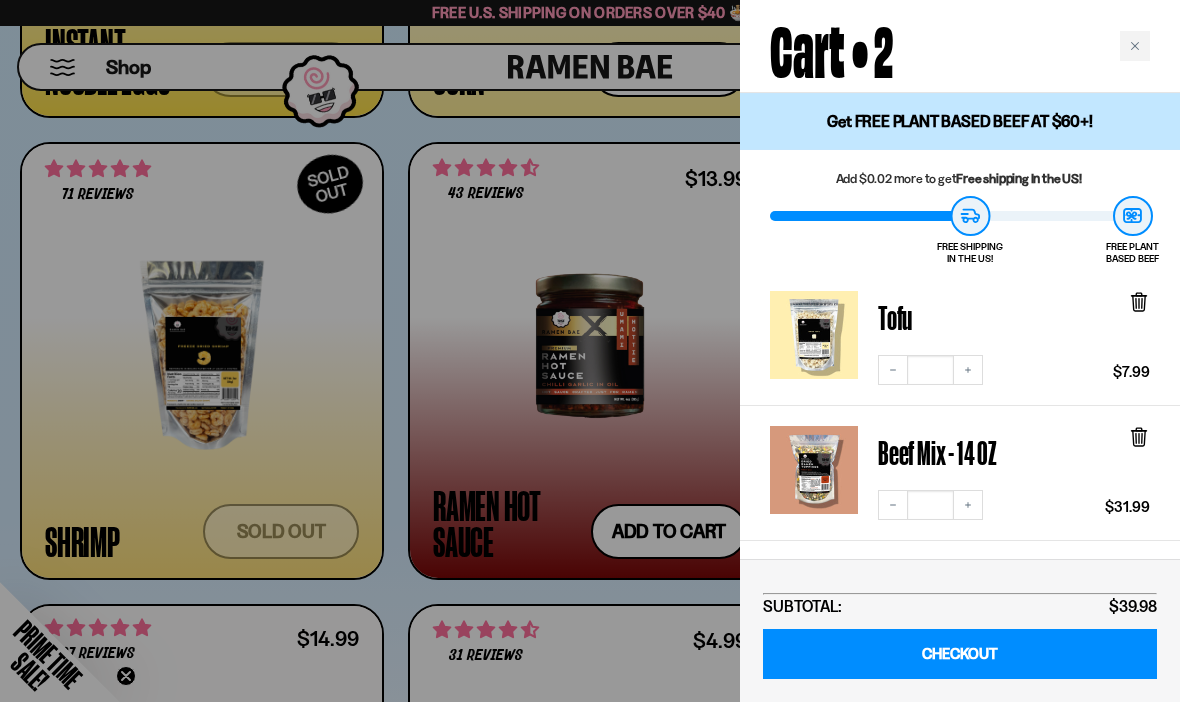 scroll, scrollTop: 0, scrollLeft: 0, axis: both 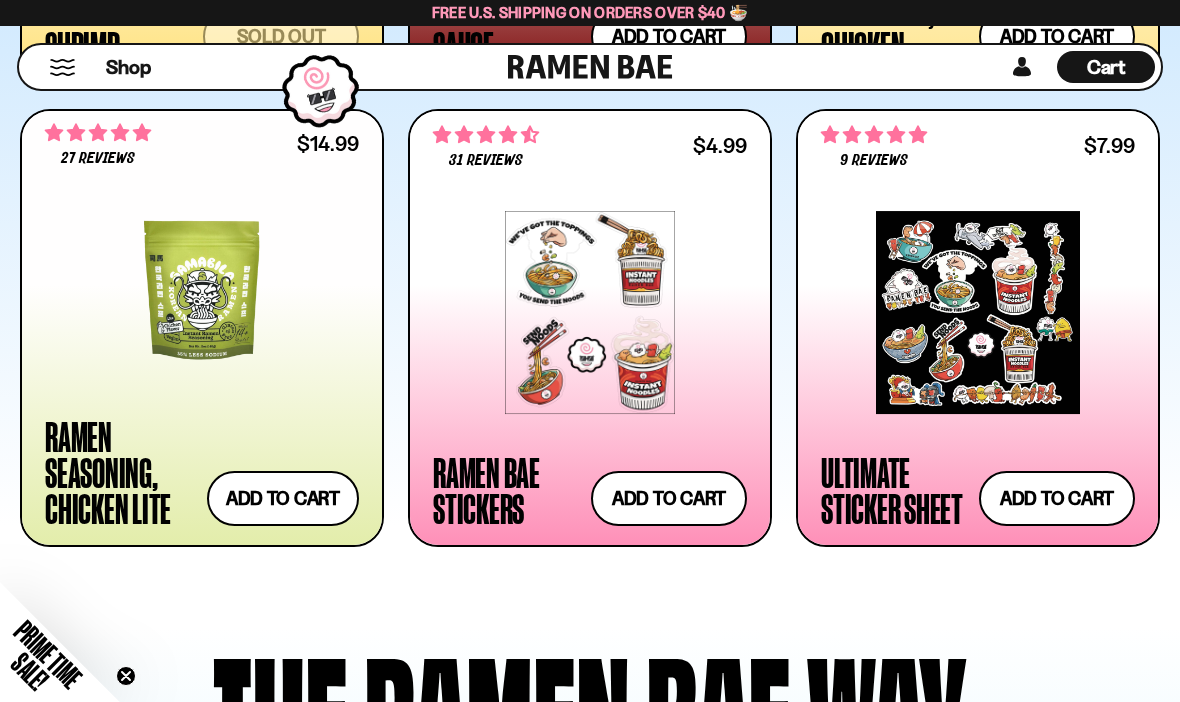 click on "Add to cart
Add
—
Regular price
$14.99
Regular price
Sale price
$14.99
Unit price
/
per" at bounding box center (283, 498) 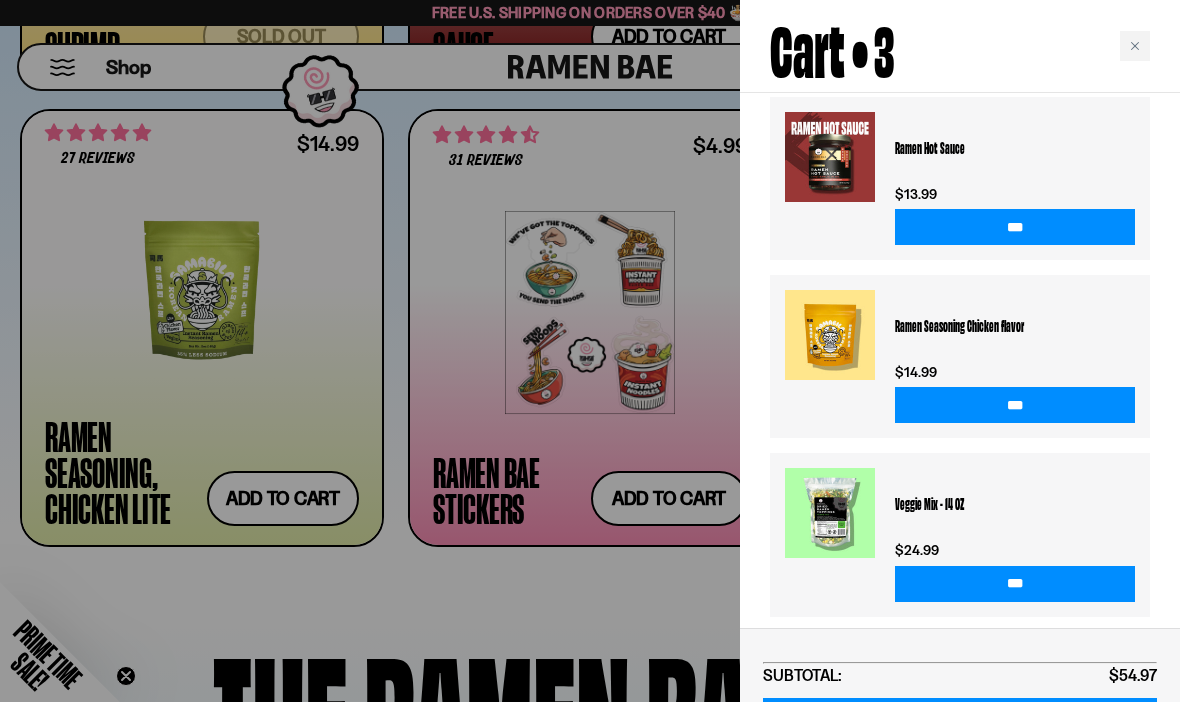 scroll, scrollTop: 750, scrollLeft: 0, axis: vertical 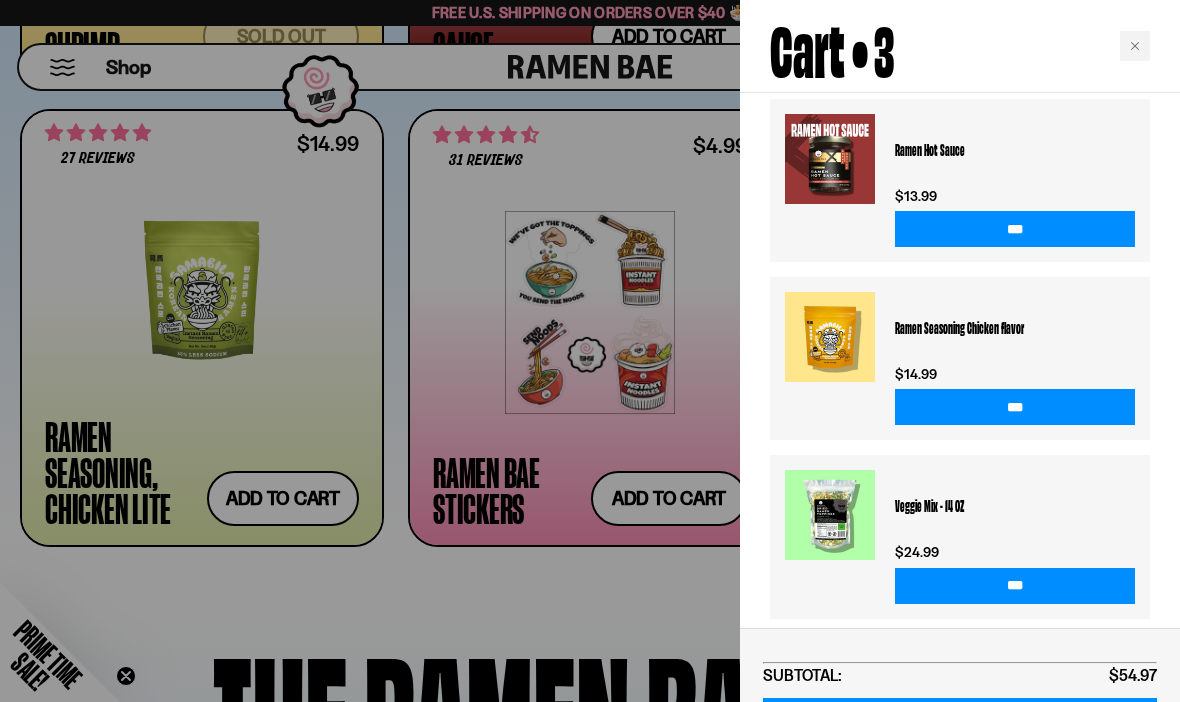 click on "CHECKOUT" at bounding box center (960, 723) 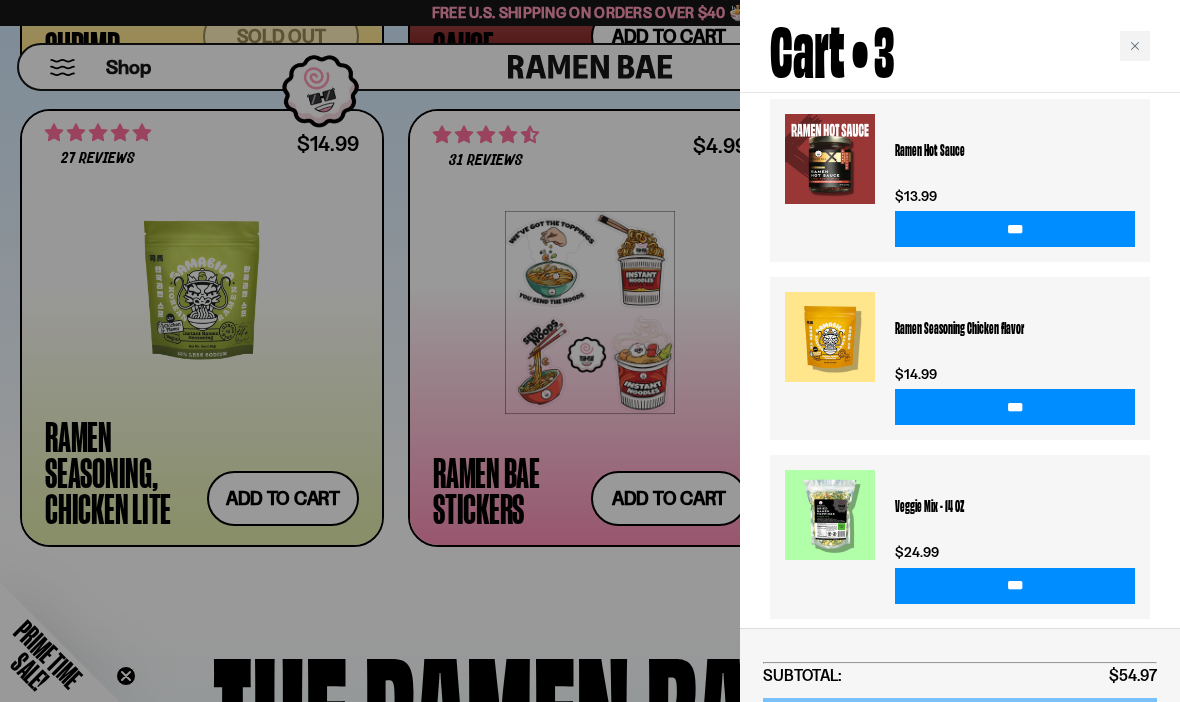 scroll, scrollTop: 3817, scrollLeft: 0, axis: vertical 